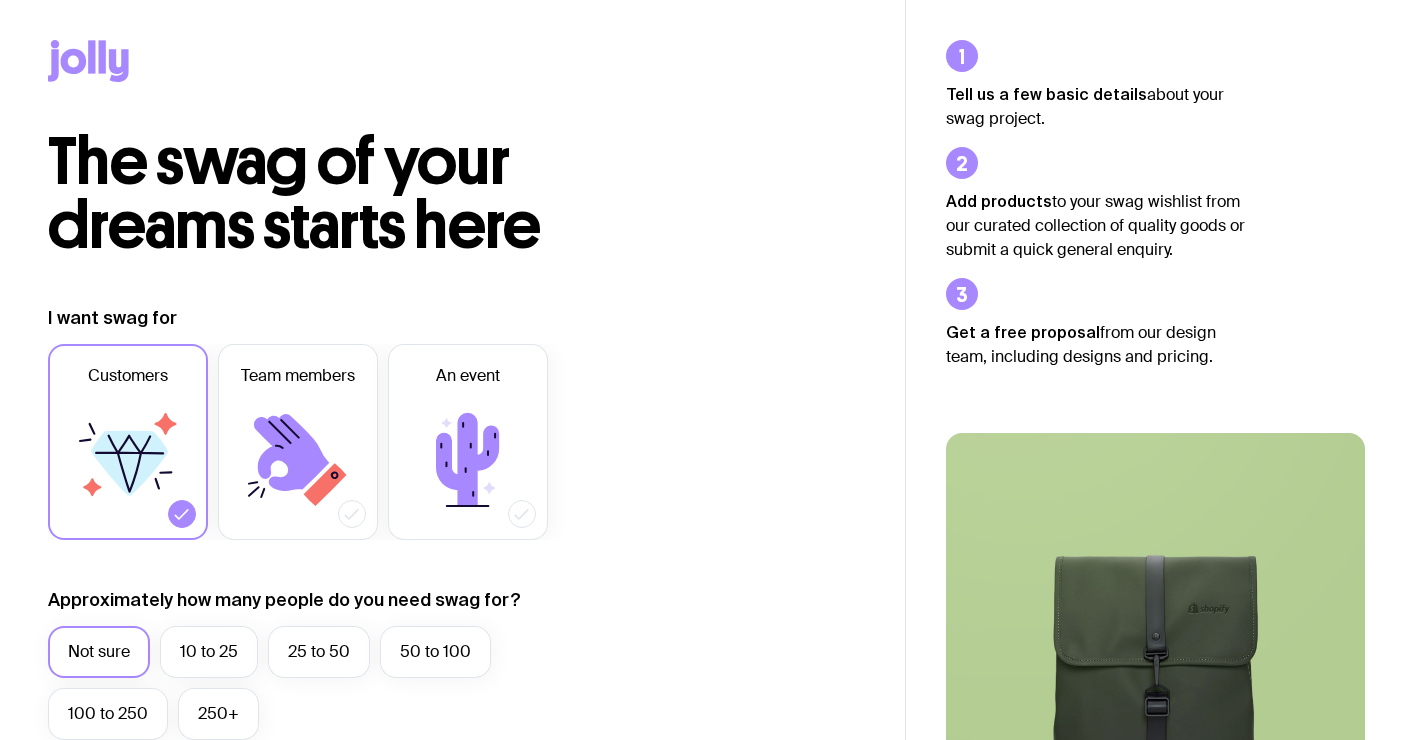scroll, scrollTop: 0, scrollLeft: 0, axis: both 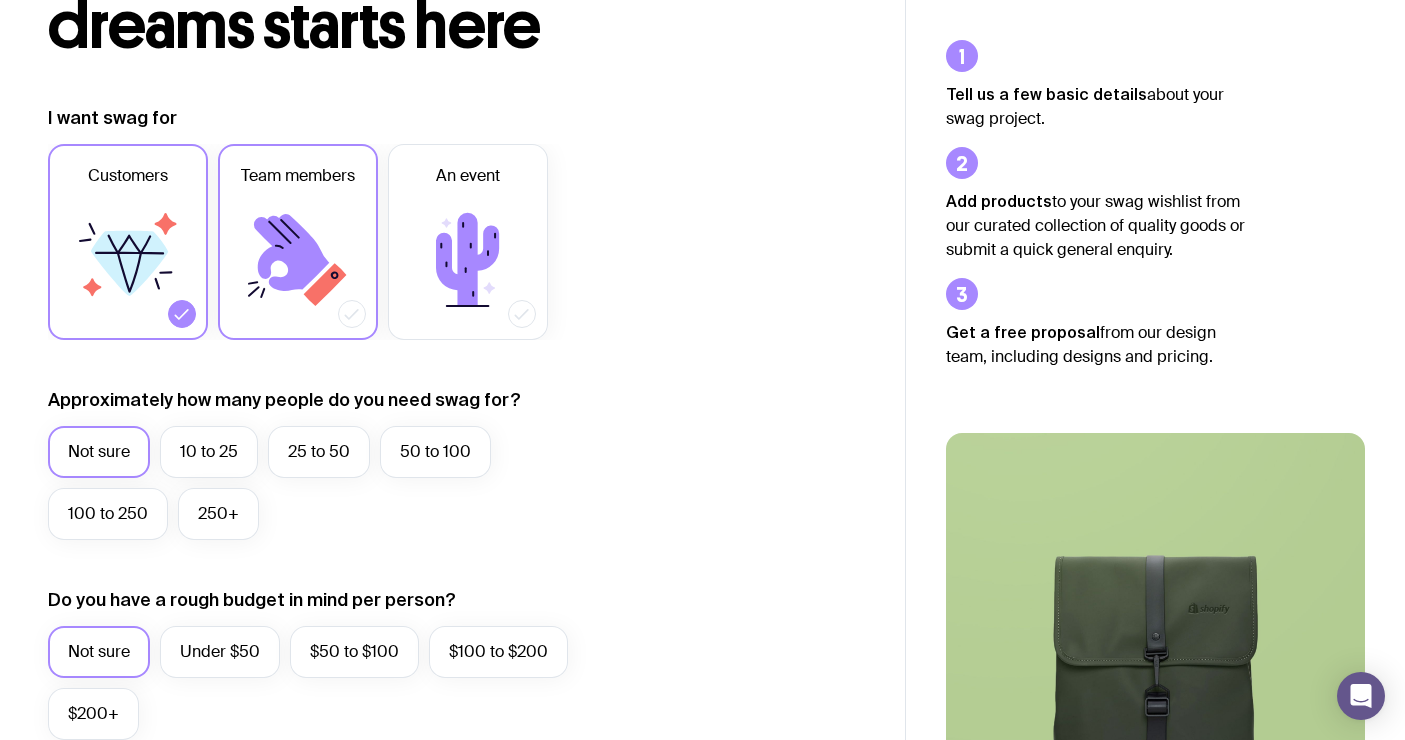 click on "Team members" at bounding box center (298, 242) 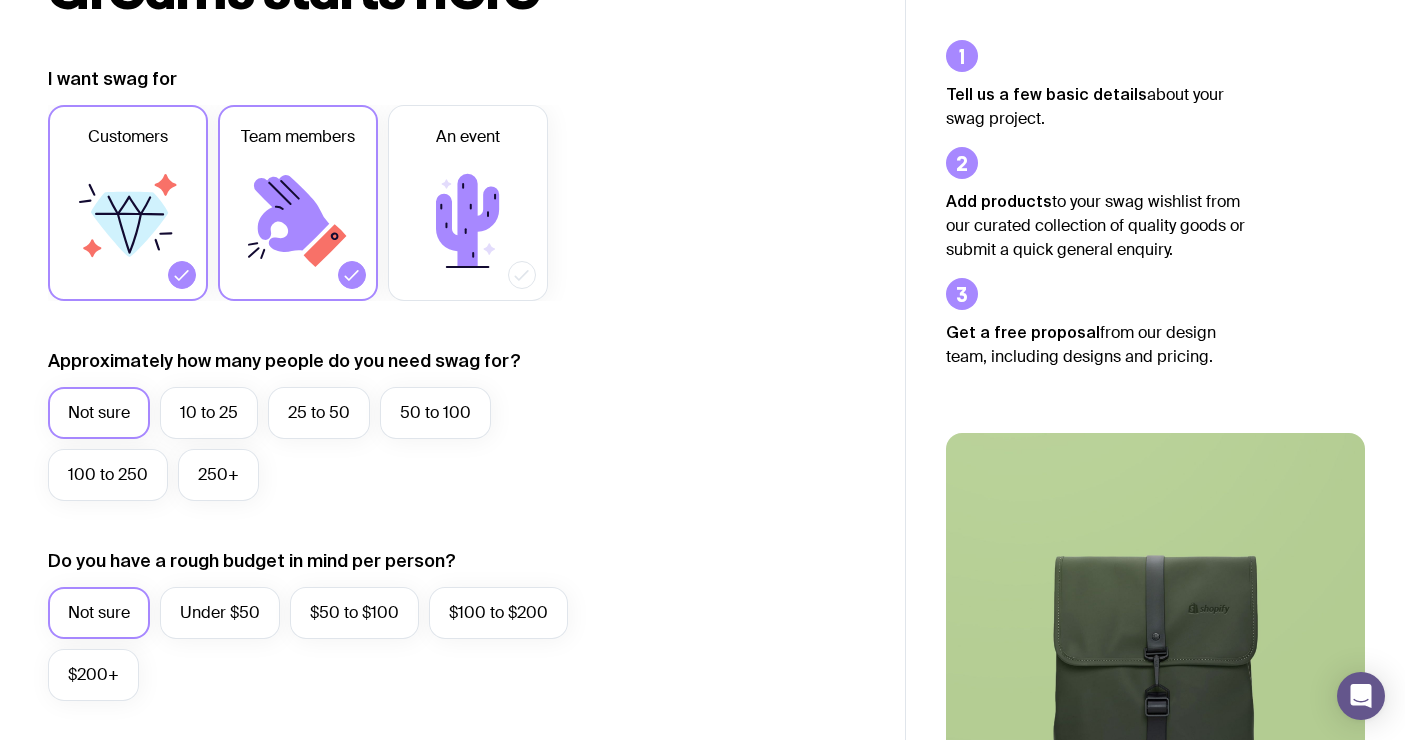 scroll, scrollTop: 275, scrollLeft: 0, axis: vertical 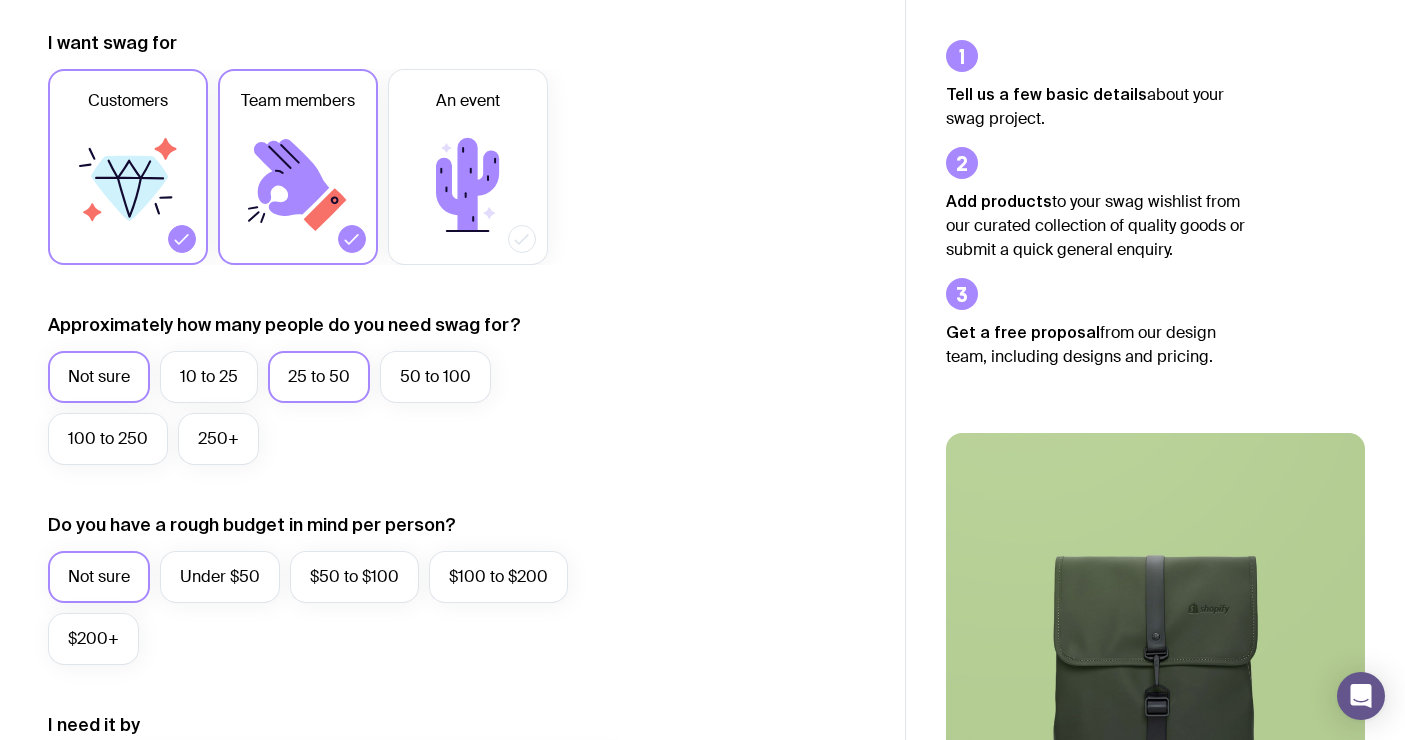 click on "25 to 50" at bounding box center [319, 377] 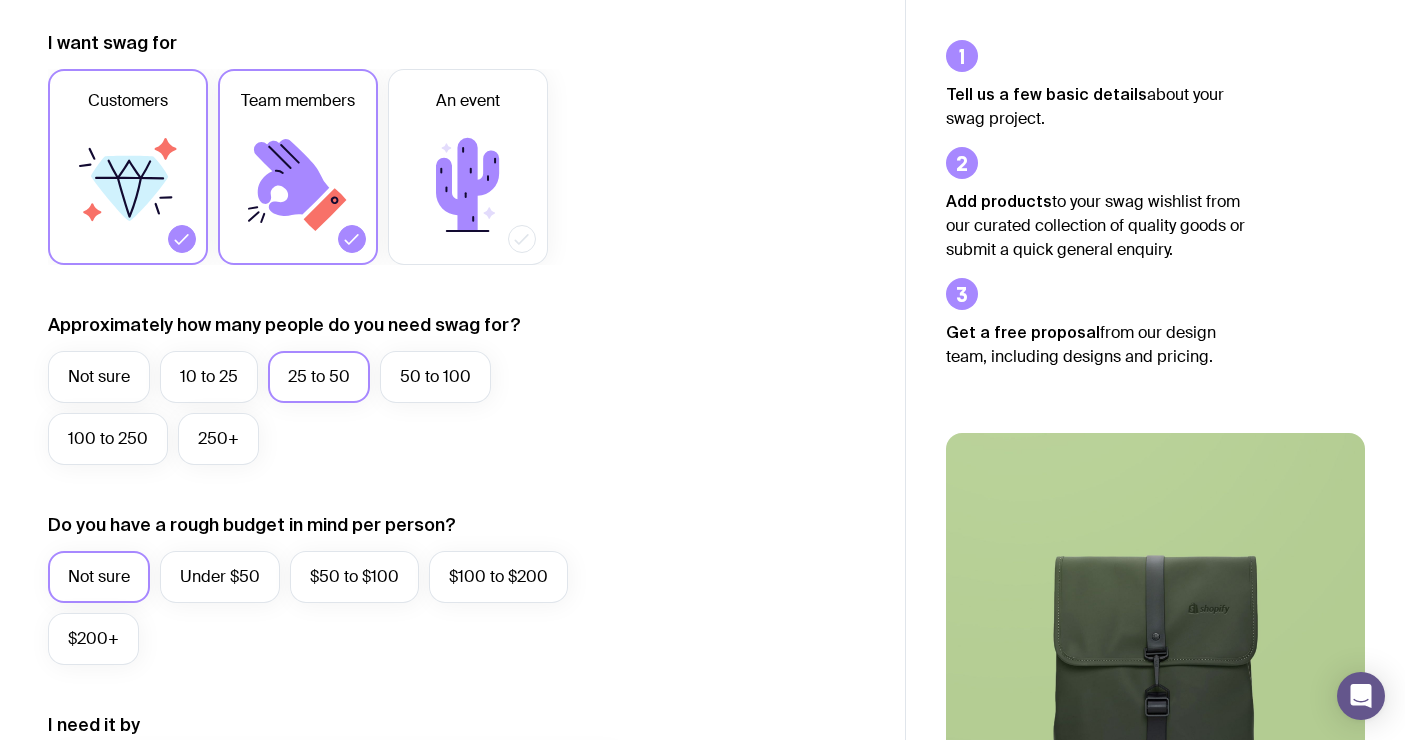 scroll, scrollTop: 481, scrollLeft: 0, axis: vertical 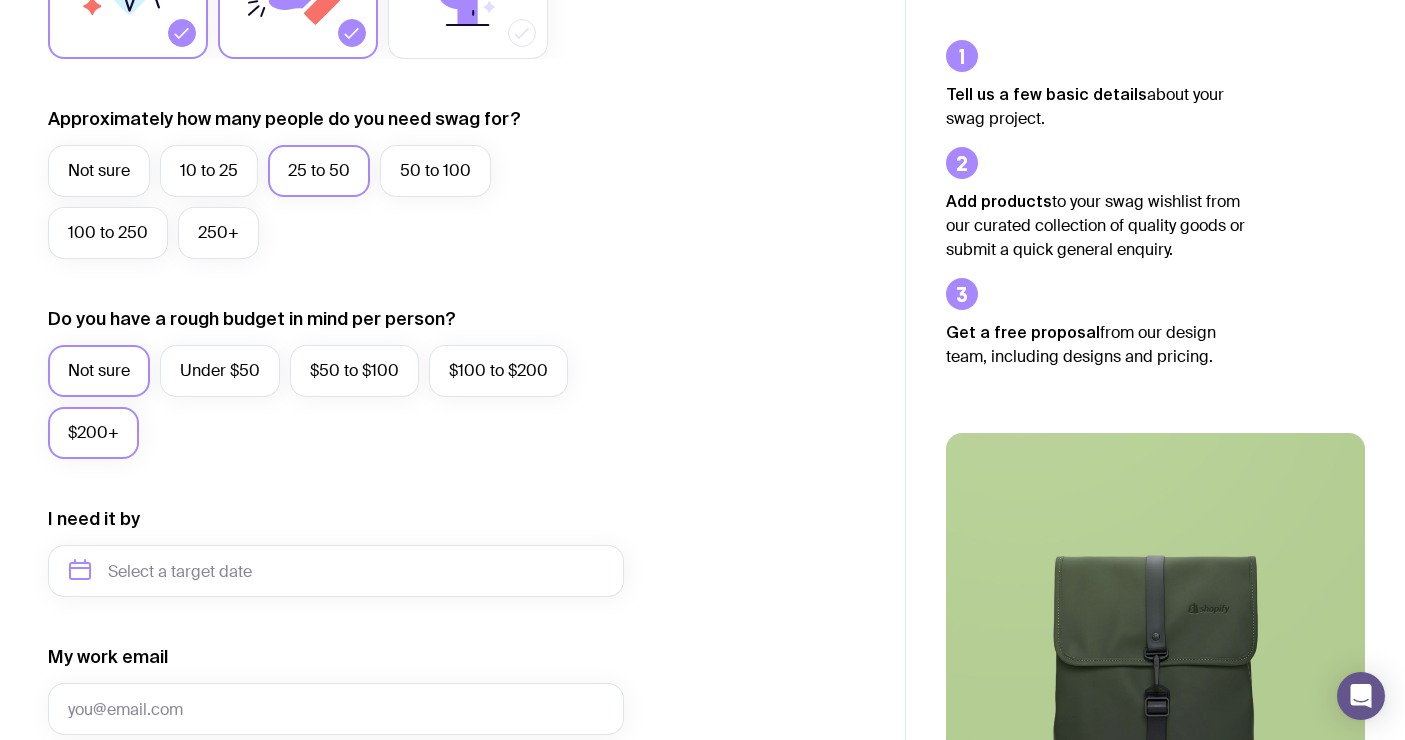 click on "$200+" at bounding box center (93, 433) 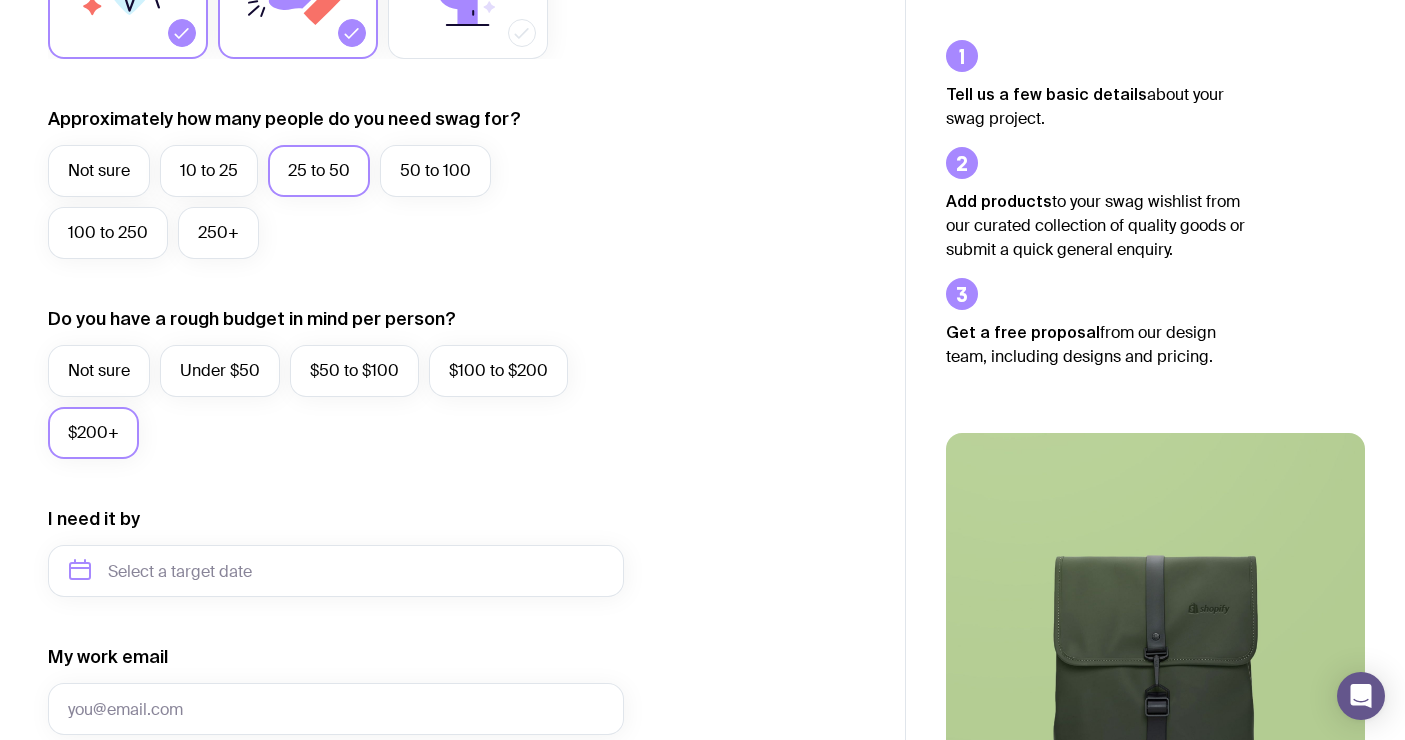 scroll, scrollTop: 603, scrollLeft: 0, axis: vertical 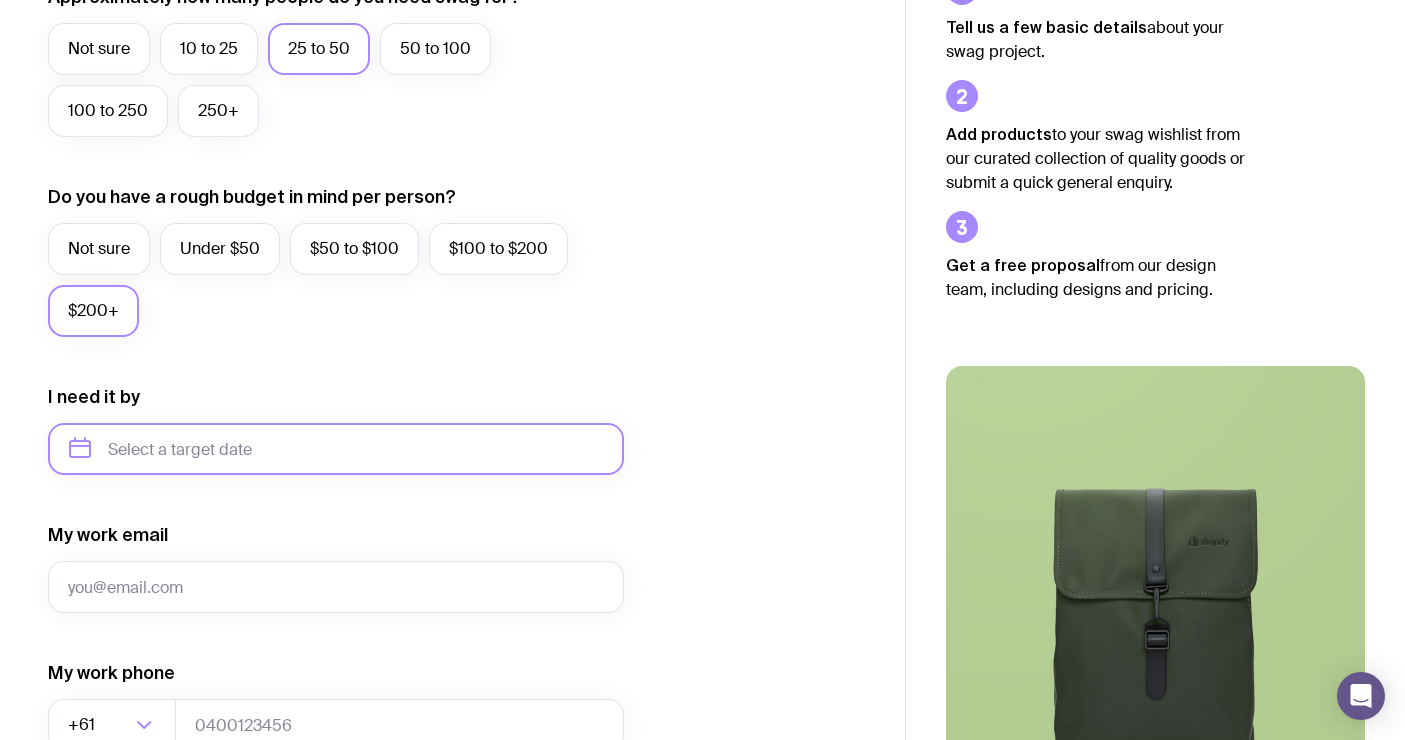 click at bounding box center [336, 449] 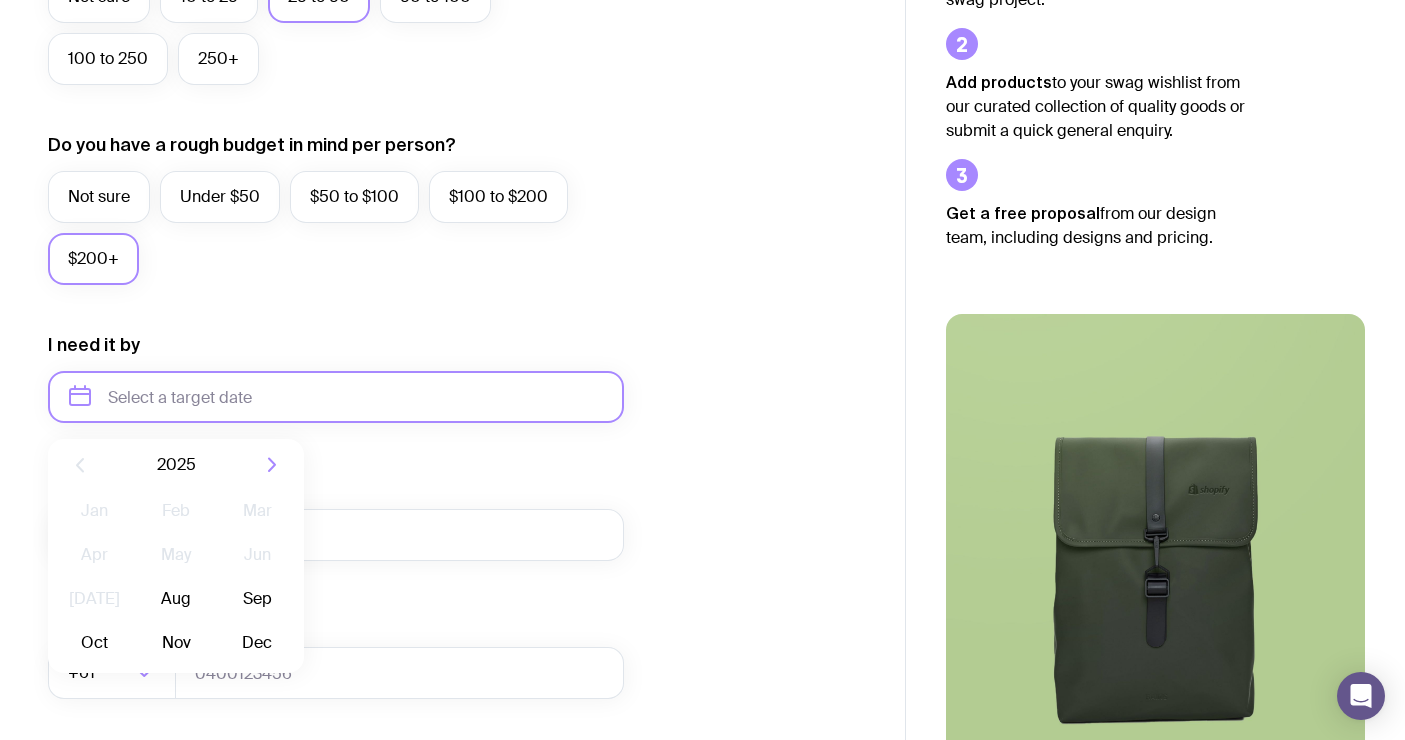 scroll, scrollTop: 726, scrollLeft: 0, axis: vertical 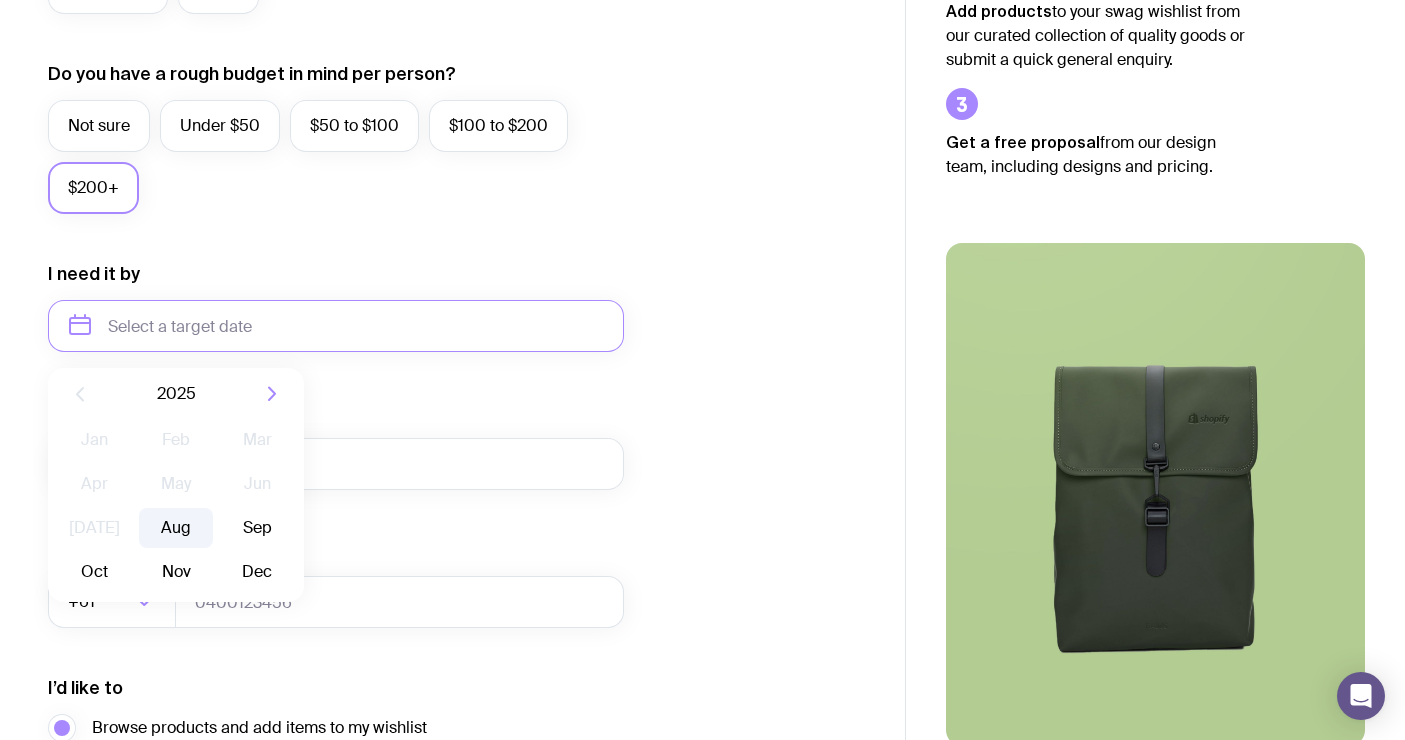 click on "Aug" 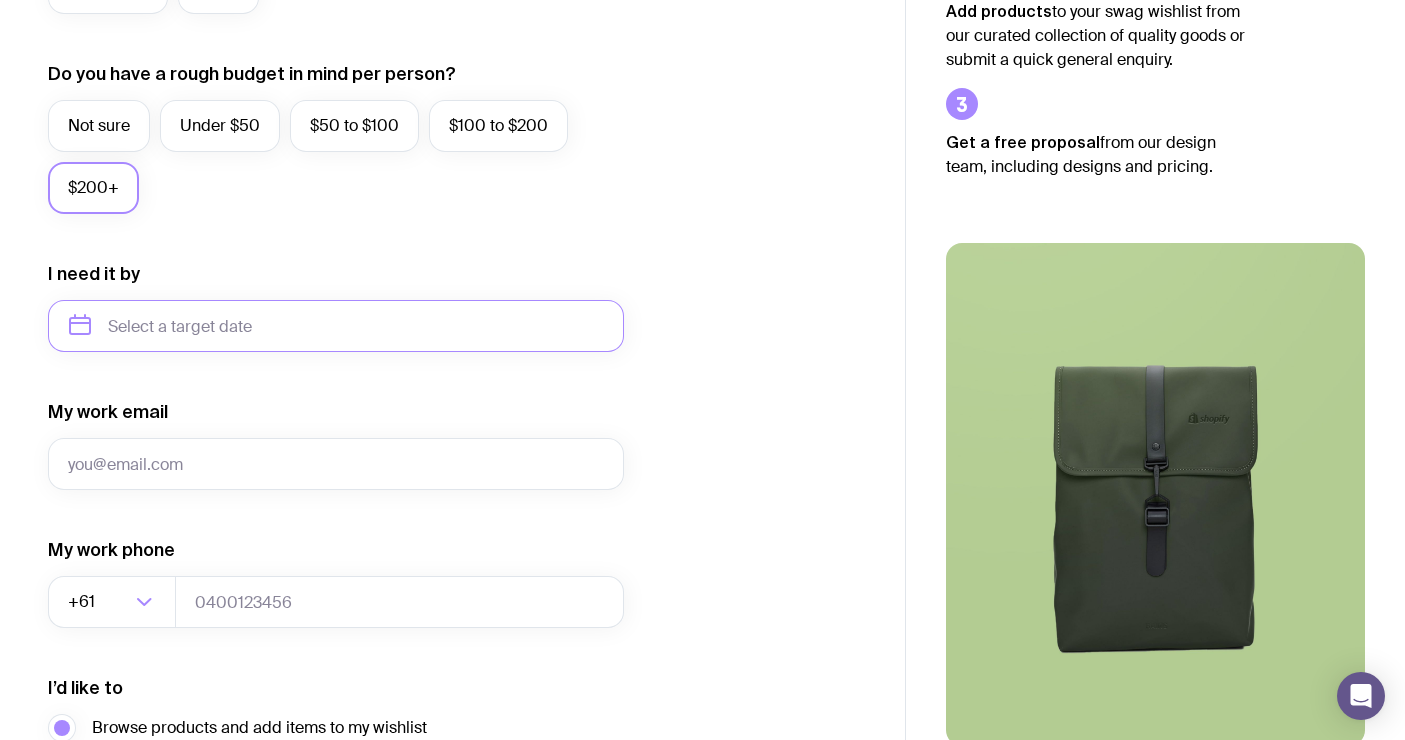 type on "[DATE]" 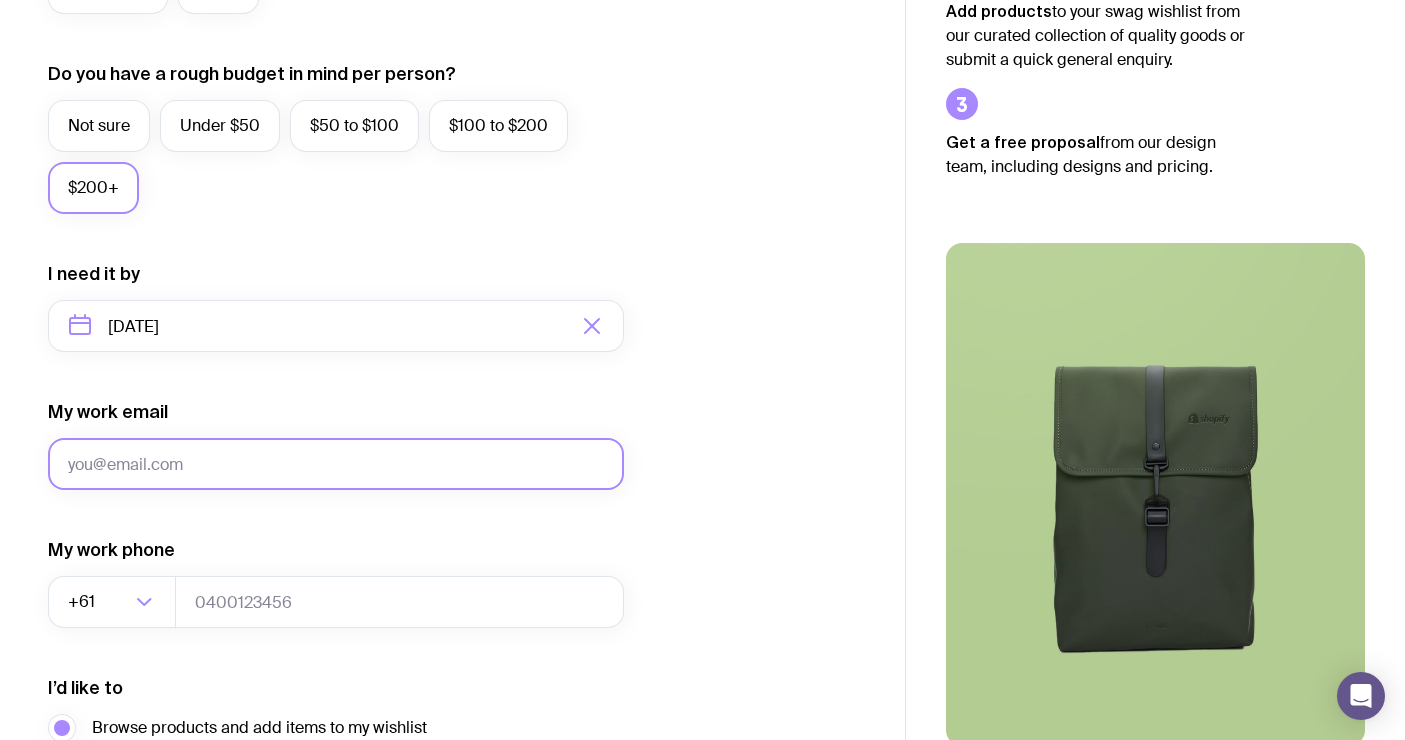 click on "My work email" at bounding box center [336, 464] 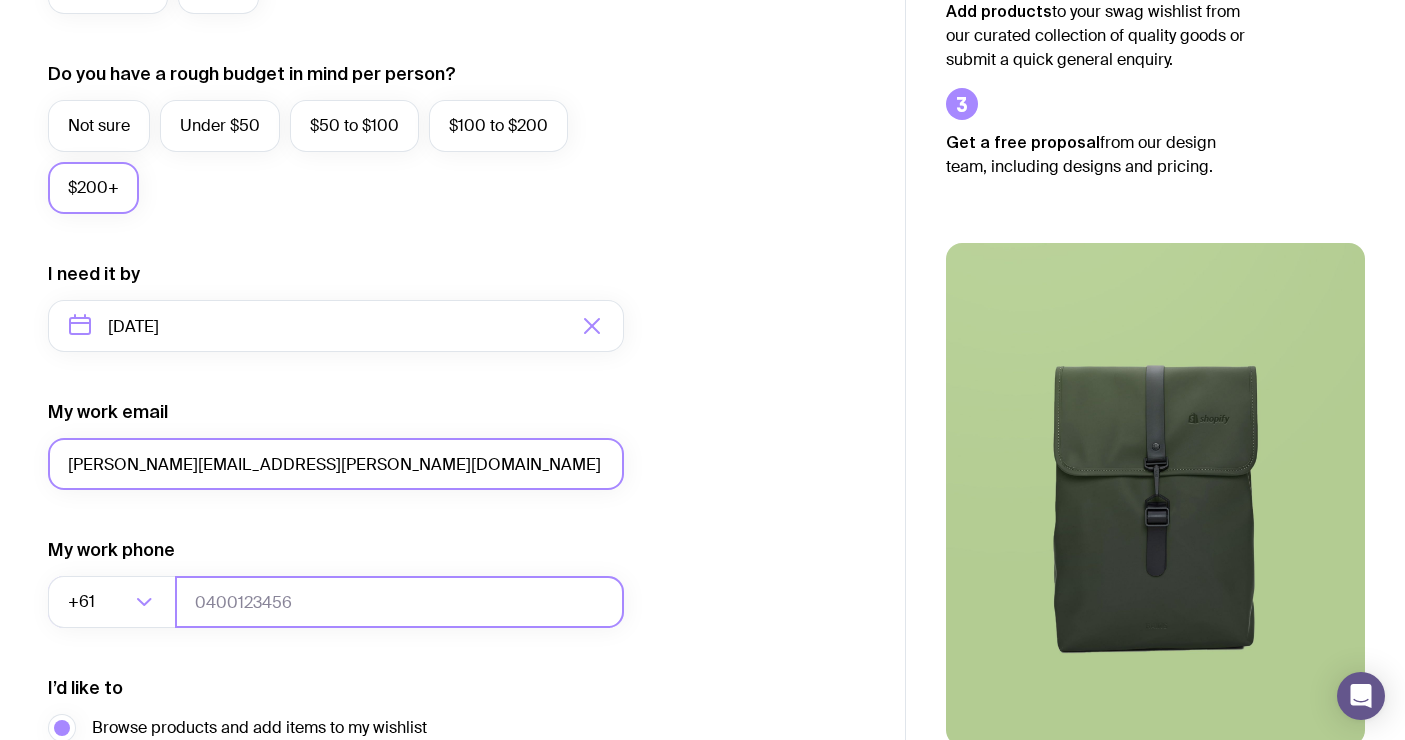 type on "[PERSON_NAME][EMAIL_ADDRESS][PERSON_NAME][DOMAIN_NAME]" 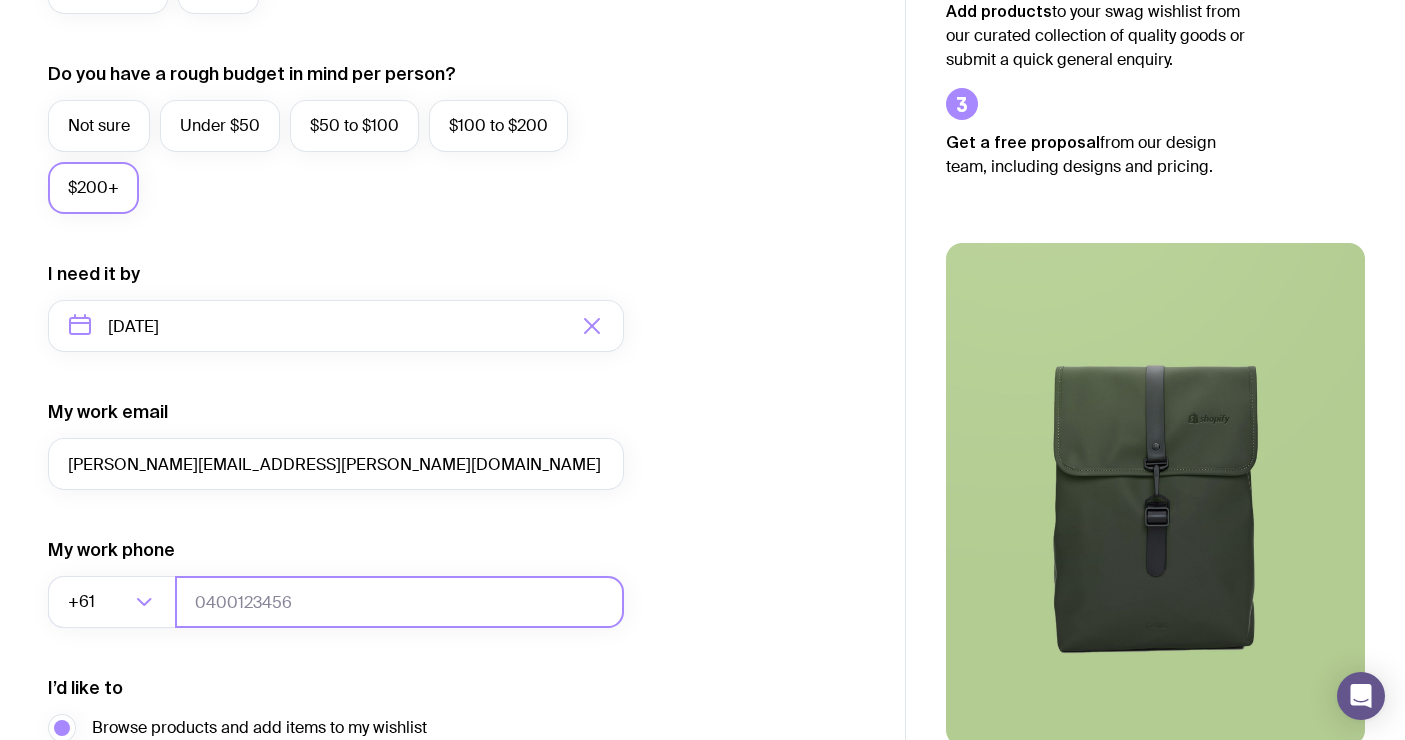 click at bounding box center (399, 602) 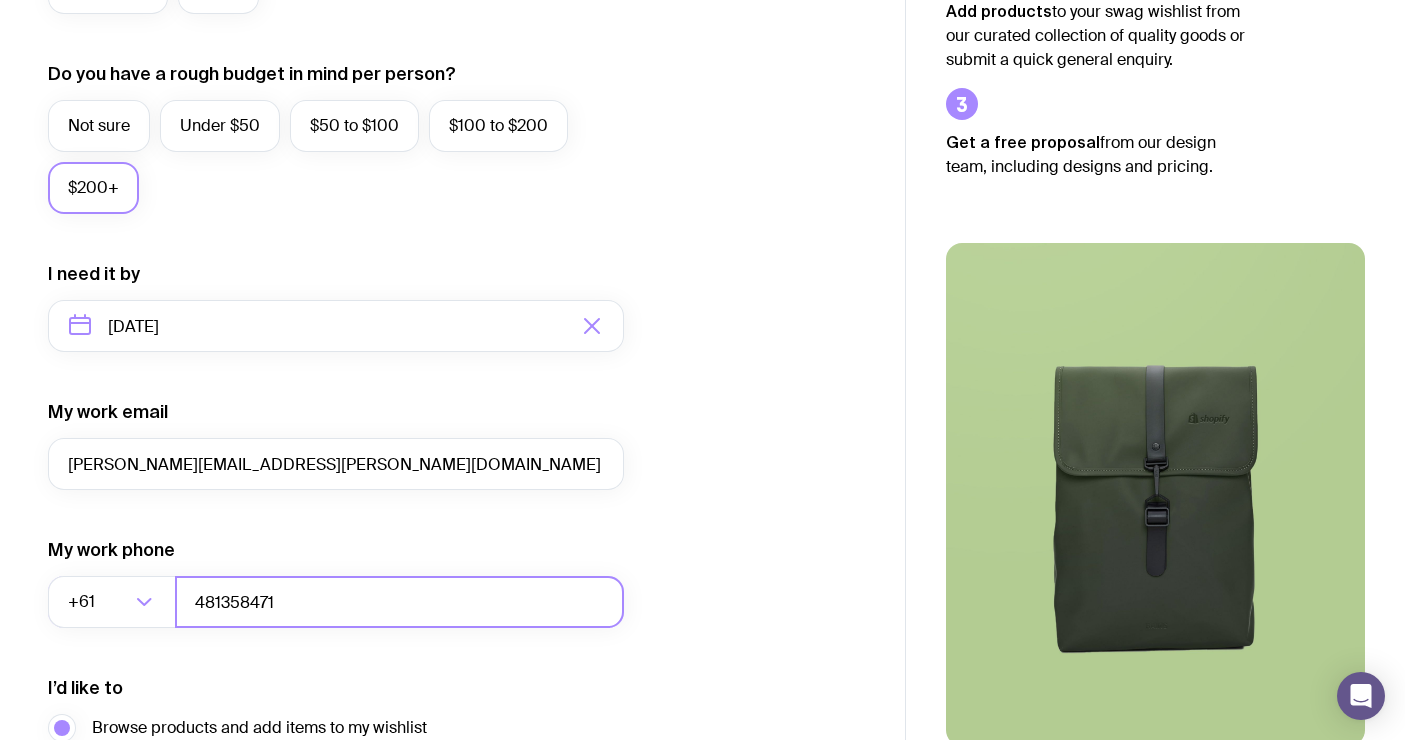 type on "481358471" 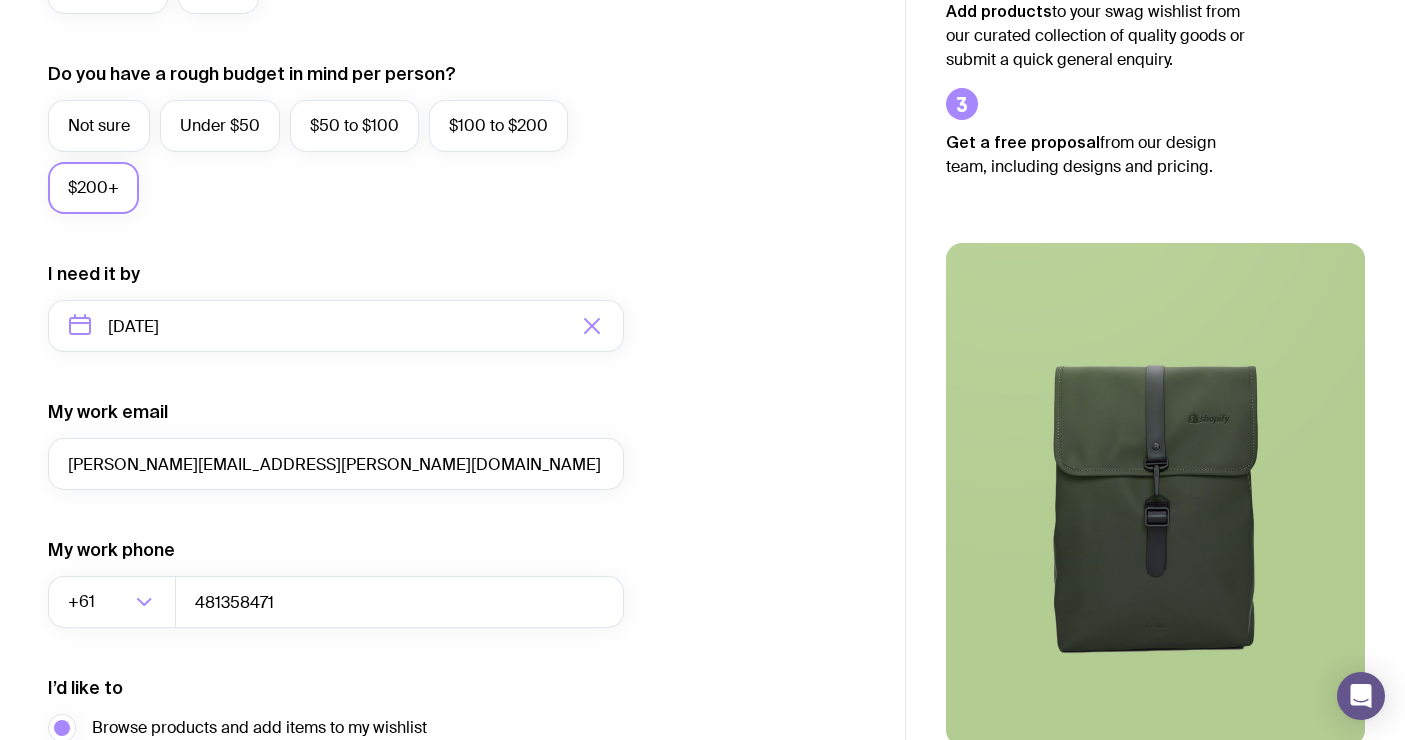 click on "I want swag for Customers Team members An event Approximately how many people do you need swag for? Not sure 10 to 25 25 to 50 50 to 100 100 to 250 250+ Do you have a rough budget in mind per person? Not sure Under $50 $50 to $100 $100 to $200 $200+ I need it by [DATE] My work email [PERSON_NAME][EMAIL_ADDRESS][PERSON_NAME][DOMAIN_NAME] My work phone +61 Loading... [PHONE_NUMBER] I’d like to Browse products and add items to my wishlist Submit a general enquiry Continue" at bounding box center [452, 233] 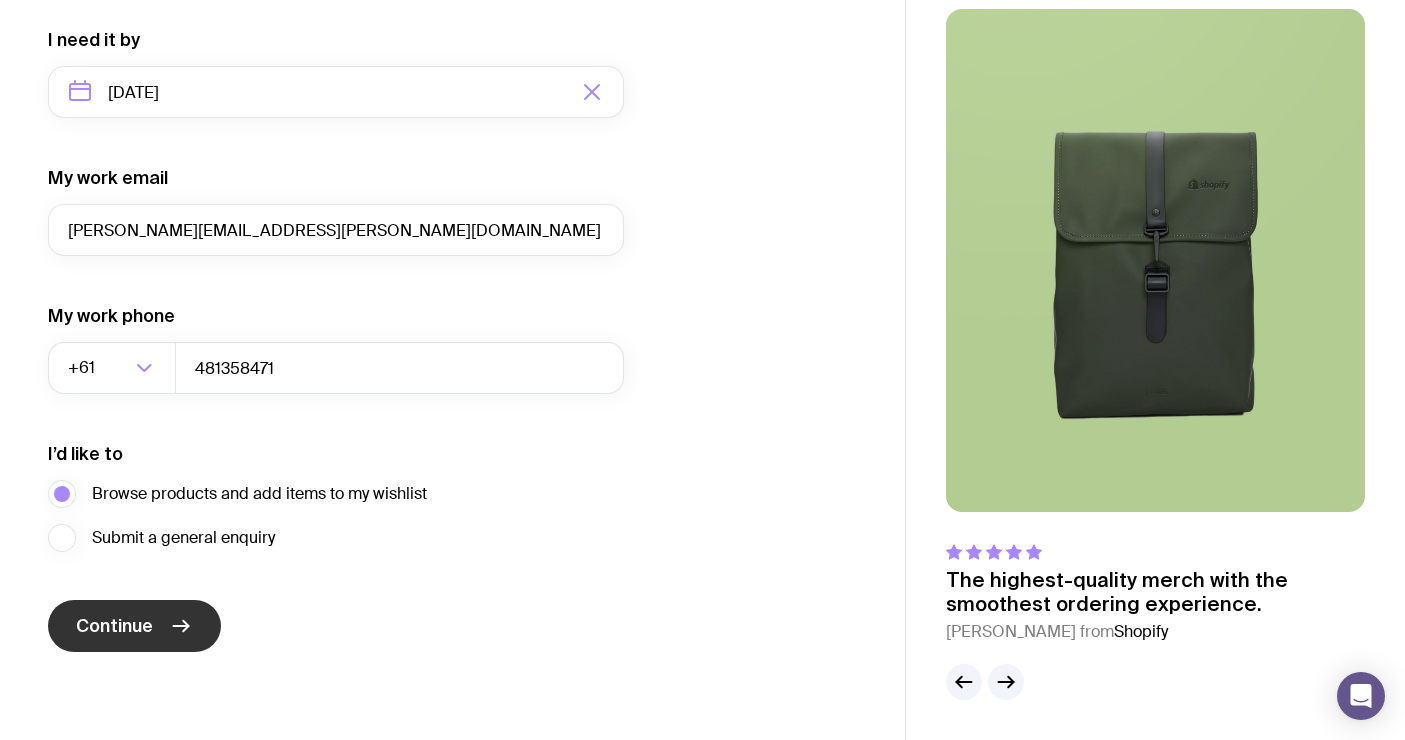 click on "Continue" at bounding box center [114, 626] 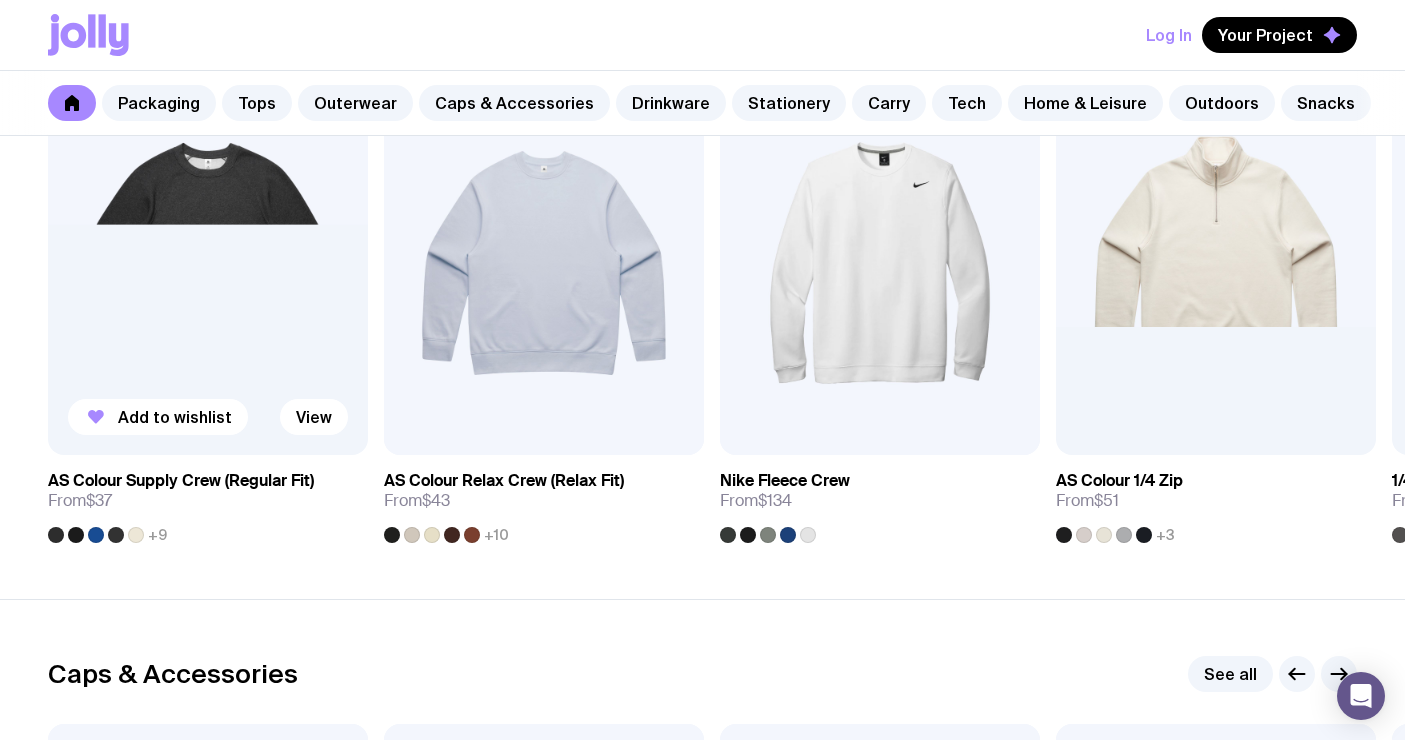 scroll, scrollTop: 1667, scrollLeft: 0, axis: vertical 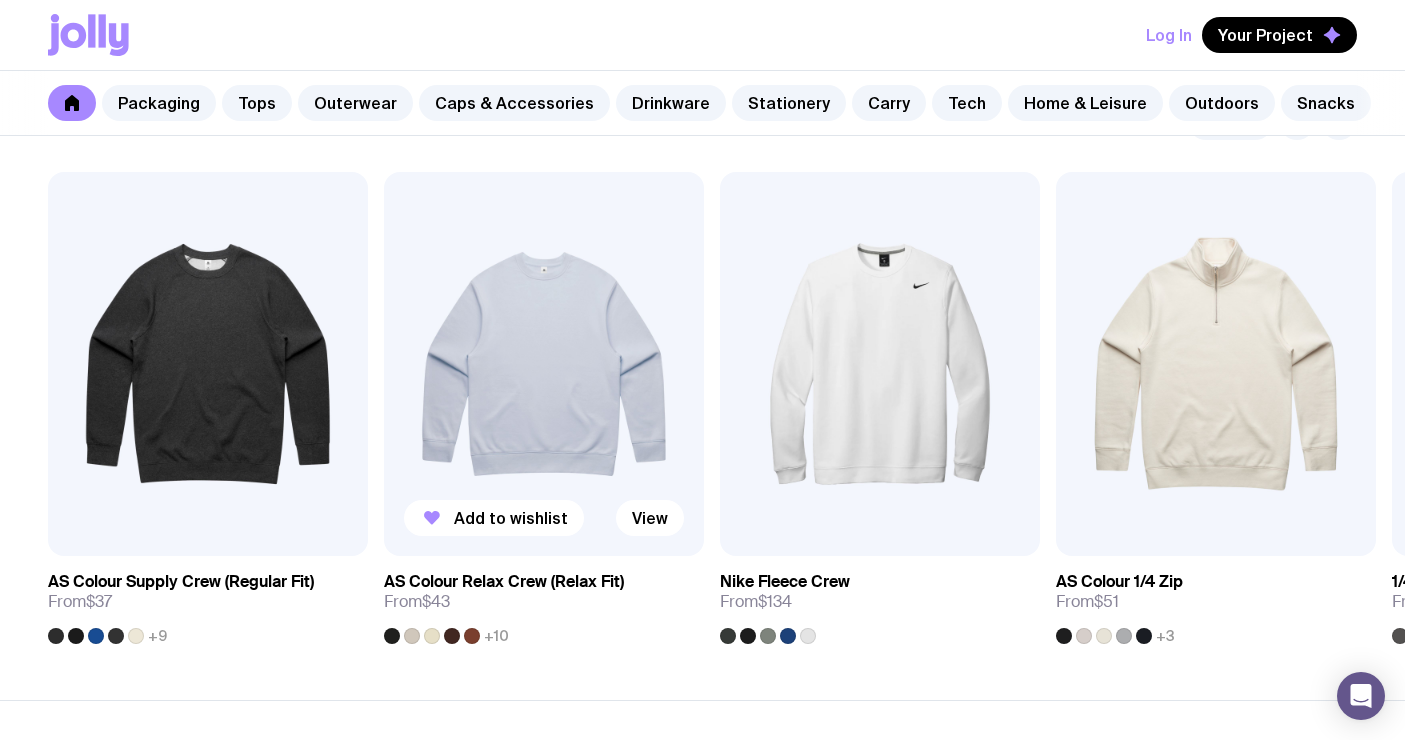 click 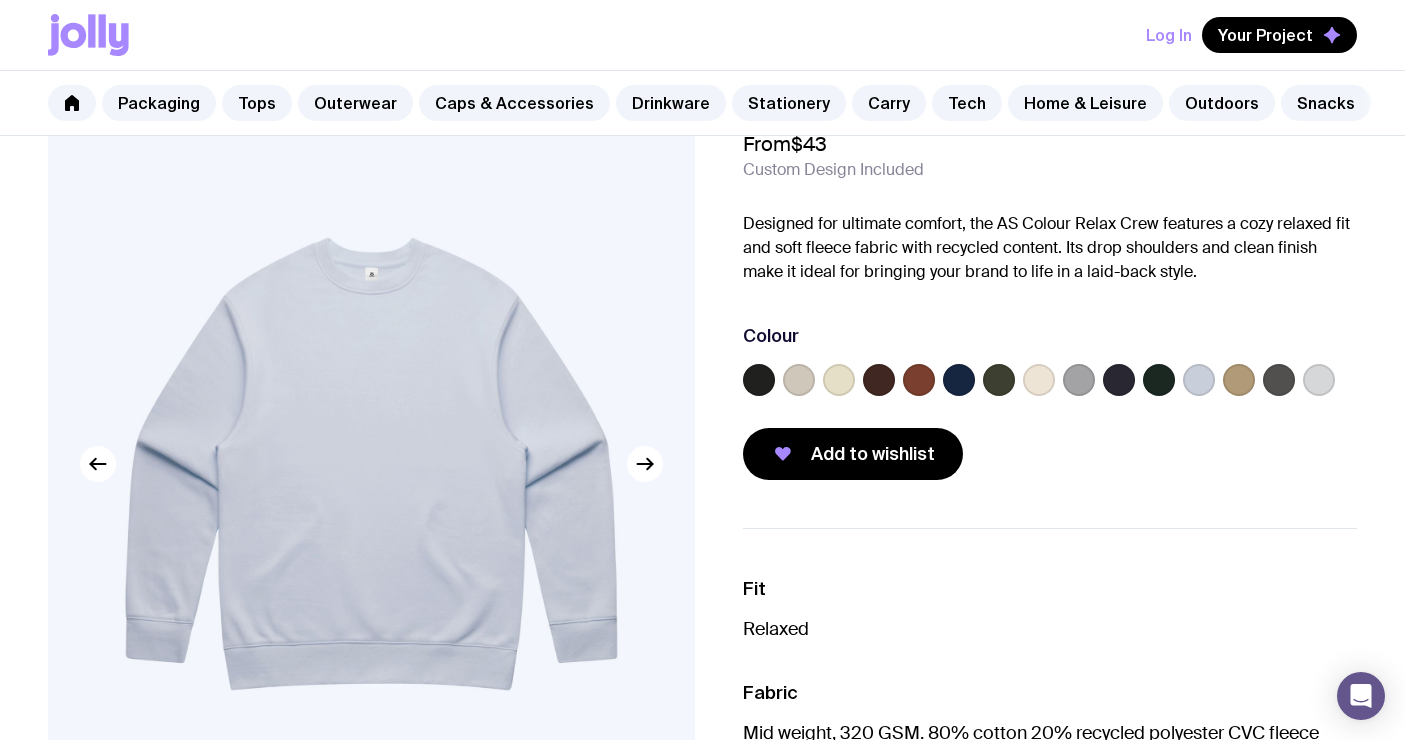 scroll, scrollTop: 275, scrollLeft: 0, axis: vertical 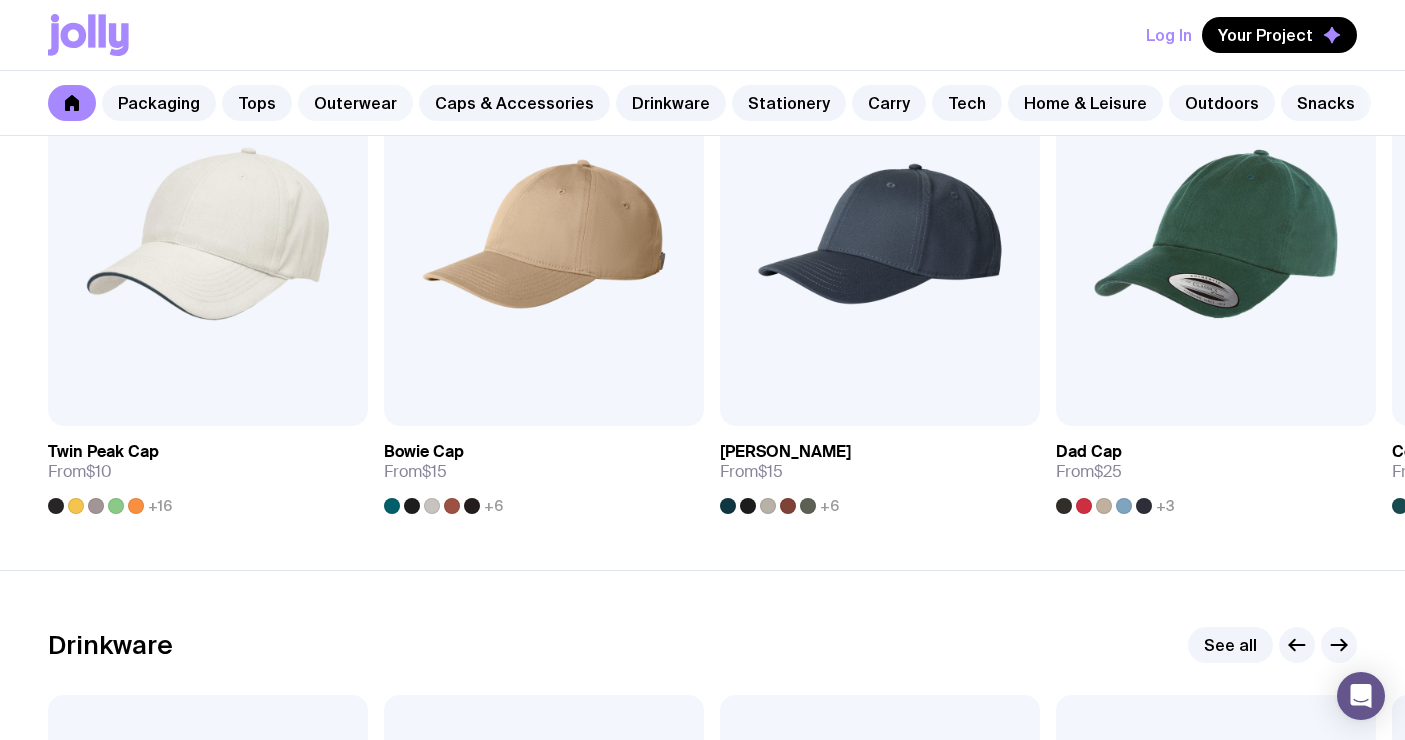 click on "Outerwear" 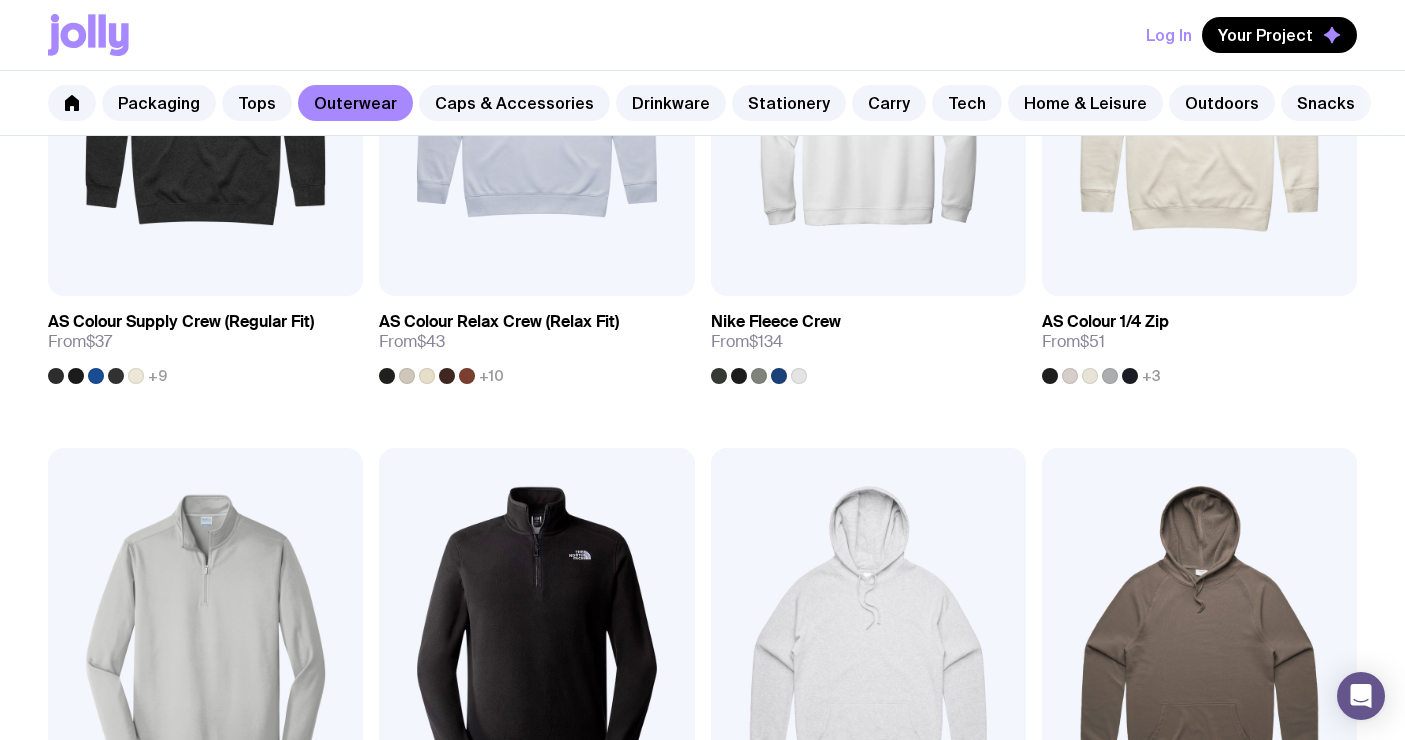 scroll, scrollTop: 311, scrollLeft: 0, axis: vertical 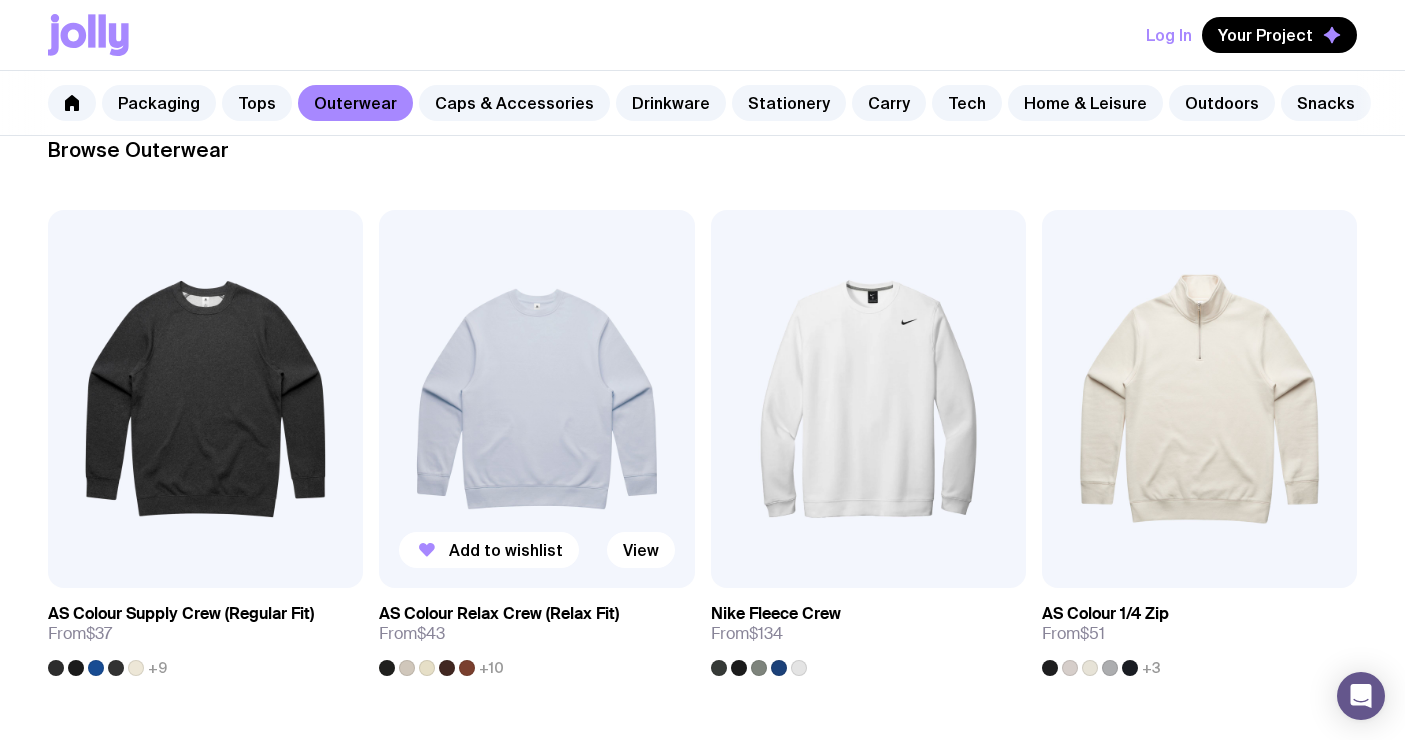 click at bounding box center [536, 399] 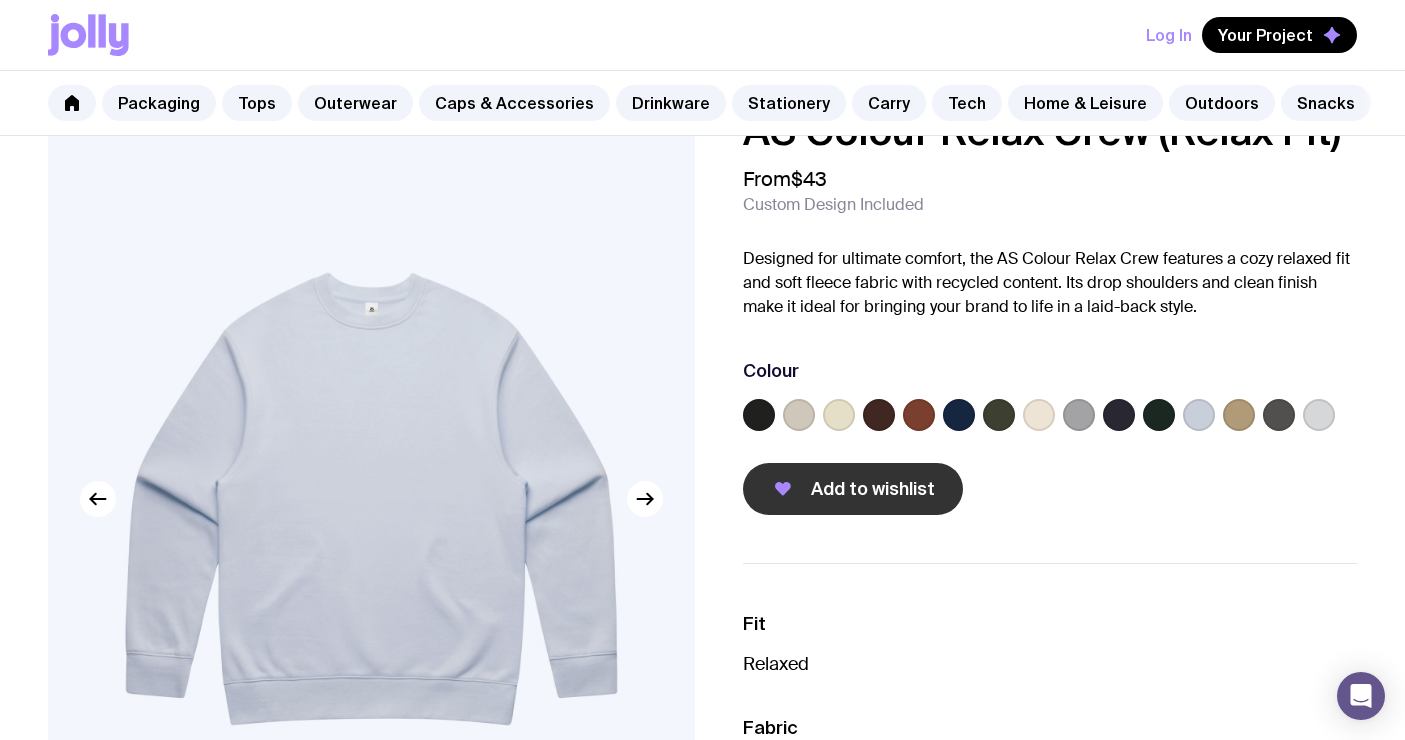 scroll, scrollTop: 7, scrollLeft: 0, axis: vertical 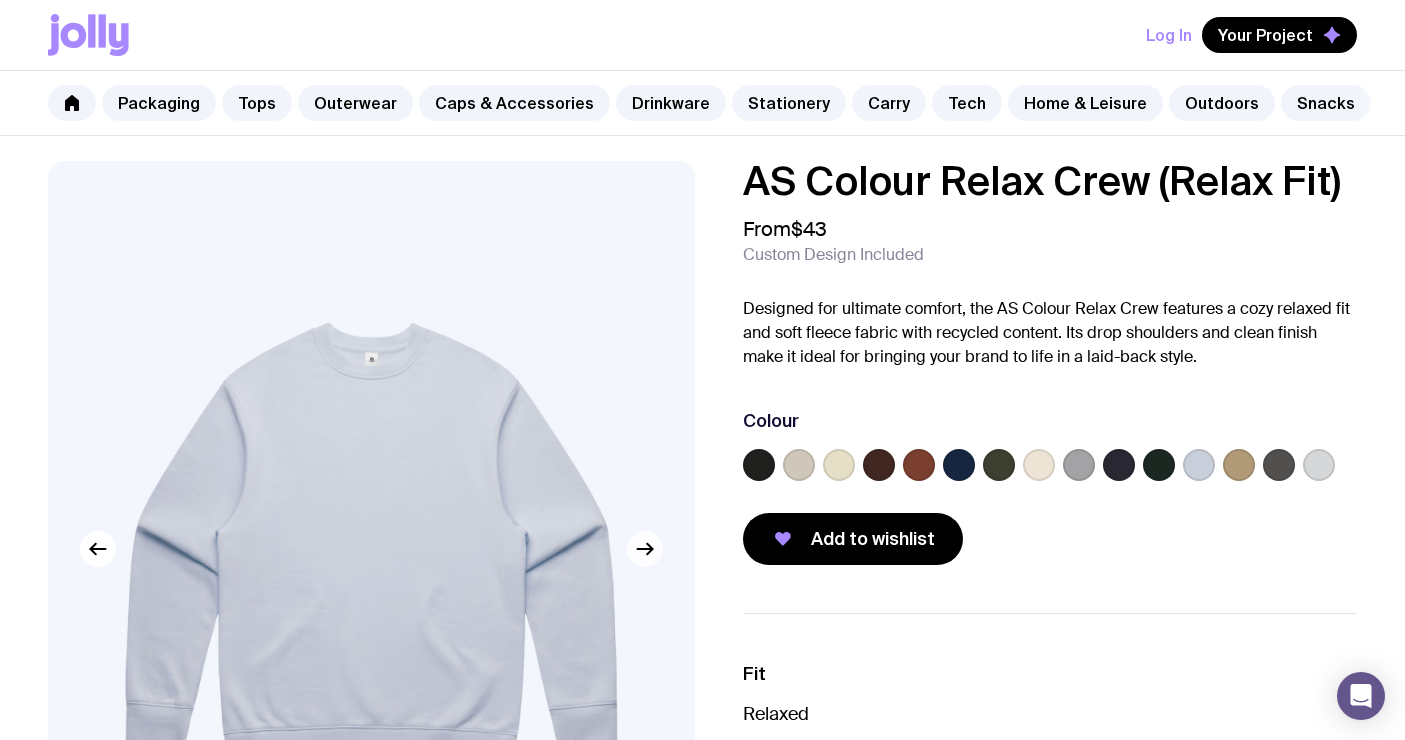 click at bounding box center (371, 549) 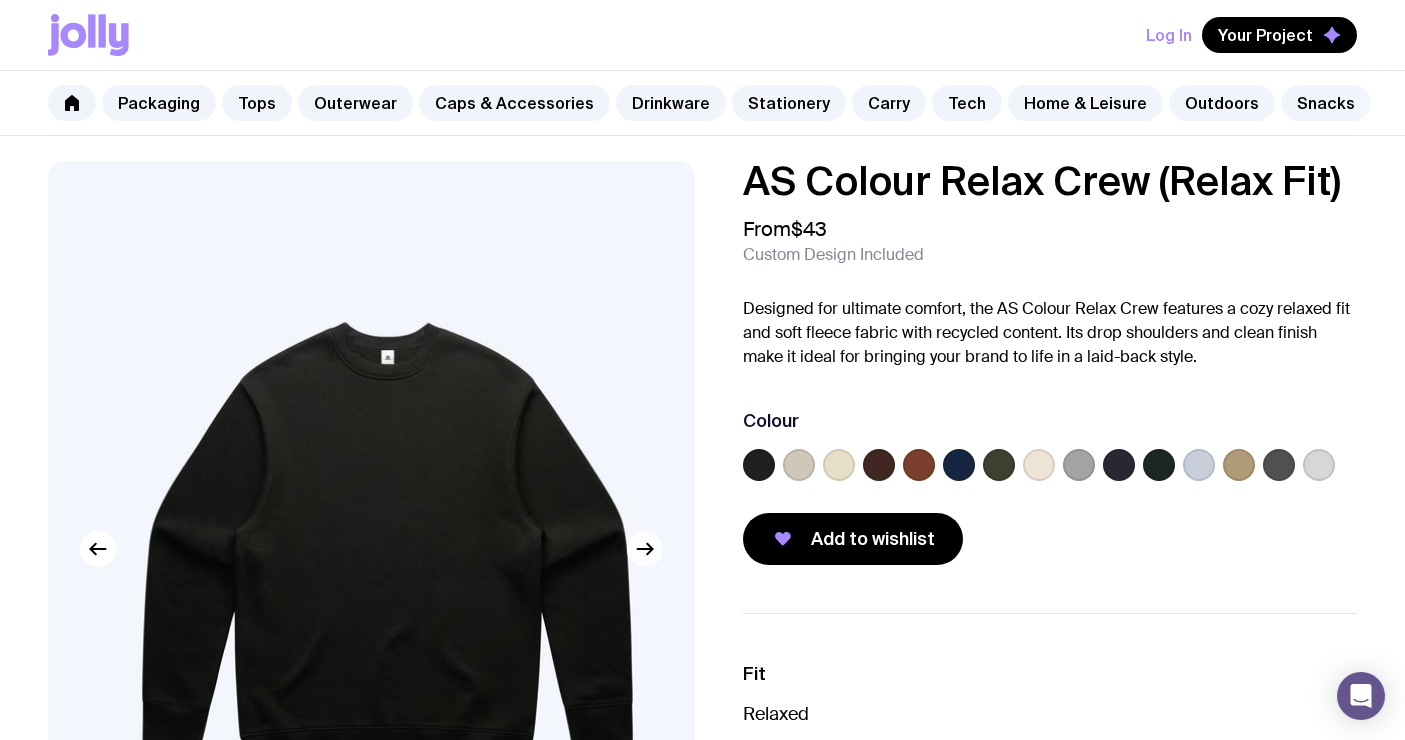 click 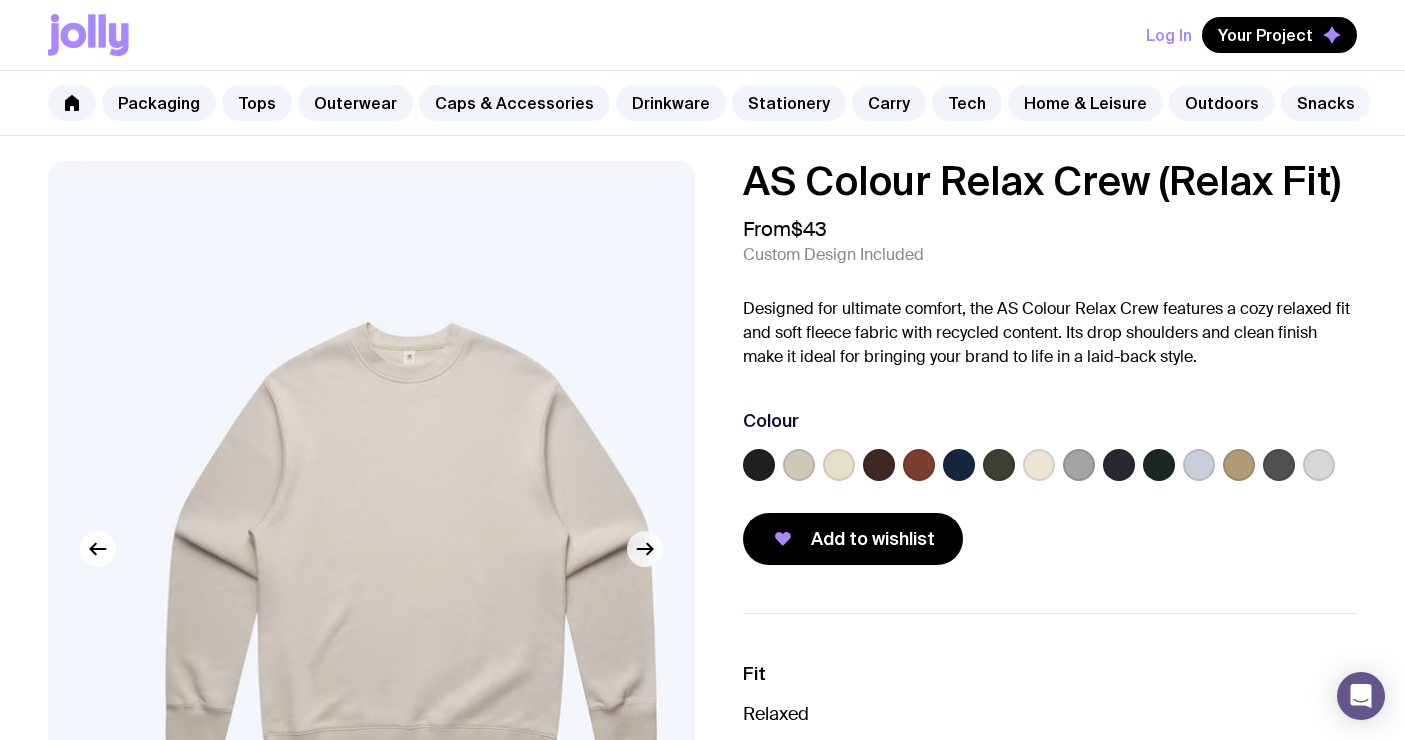 click 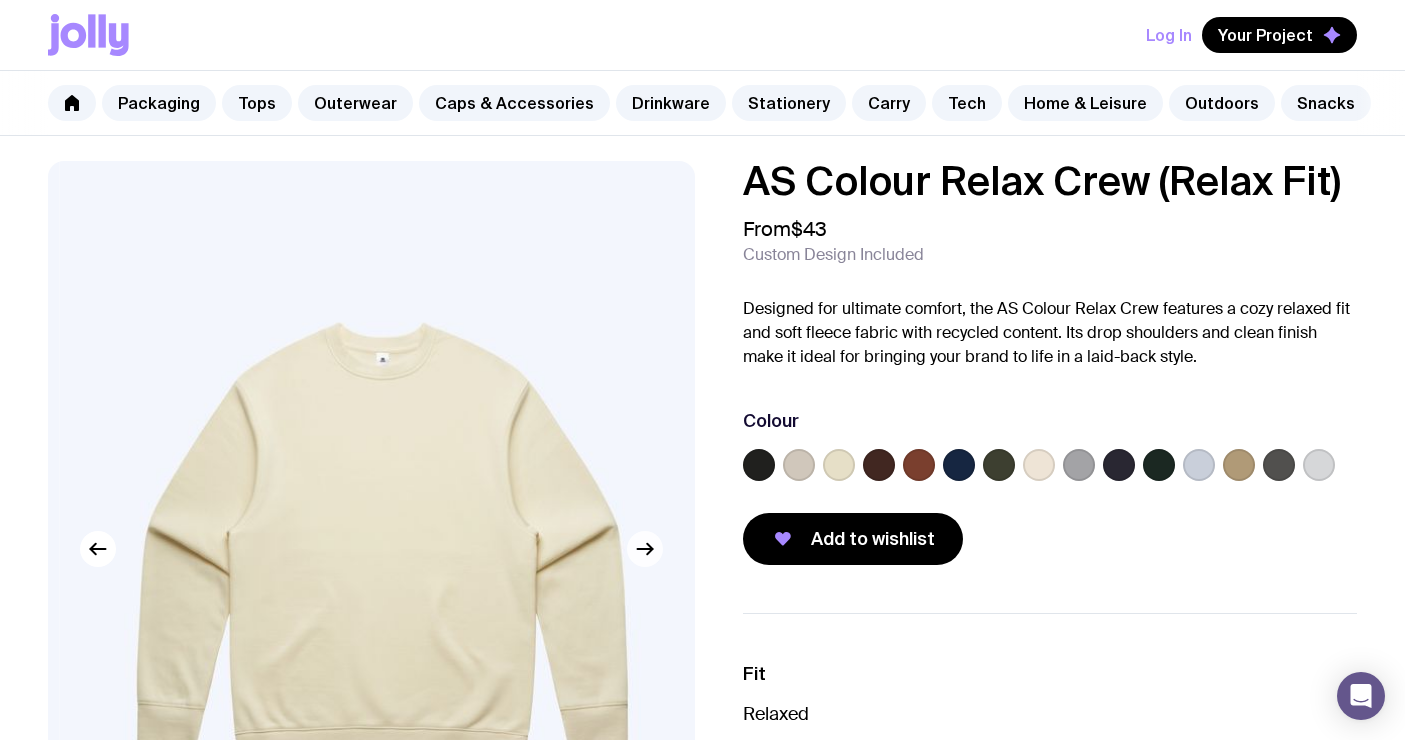 click 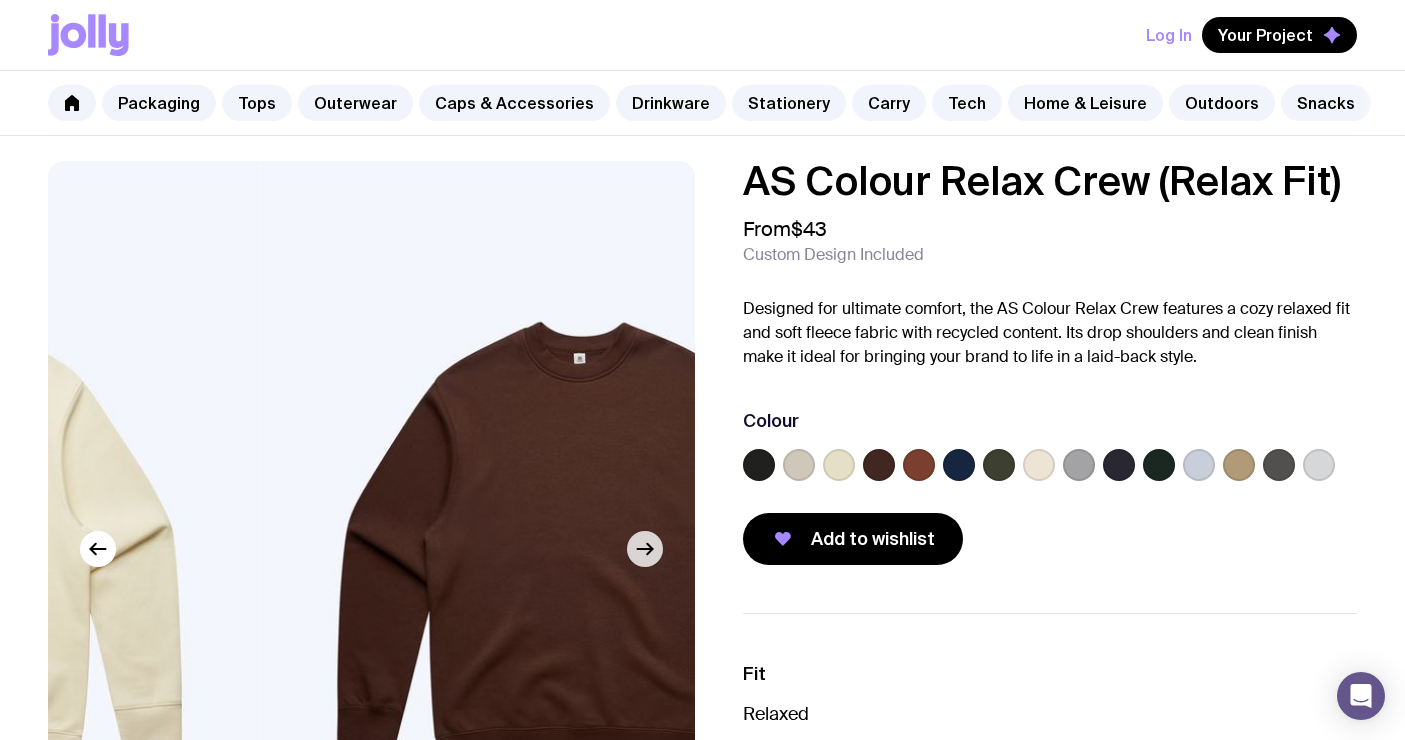 click 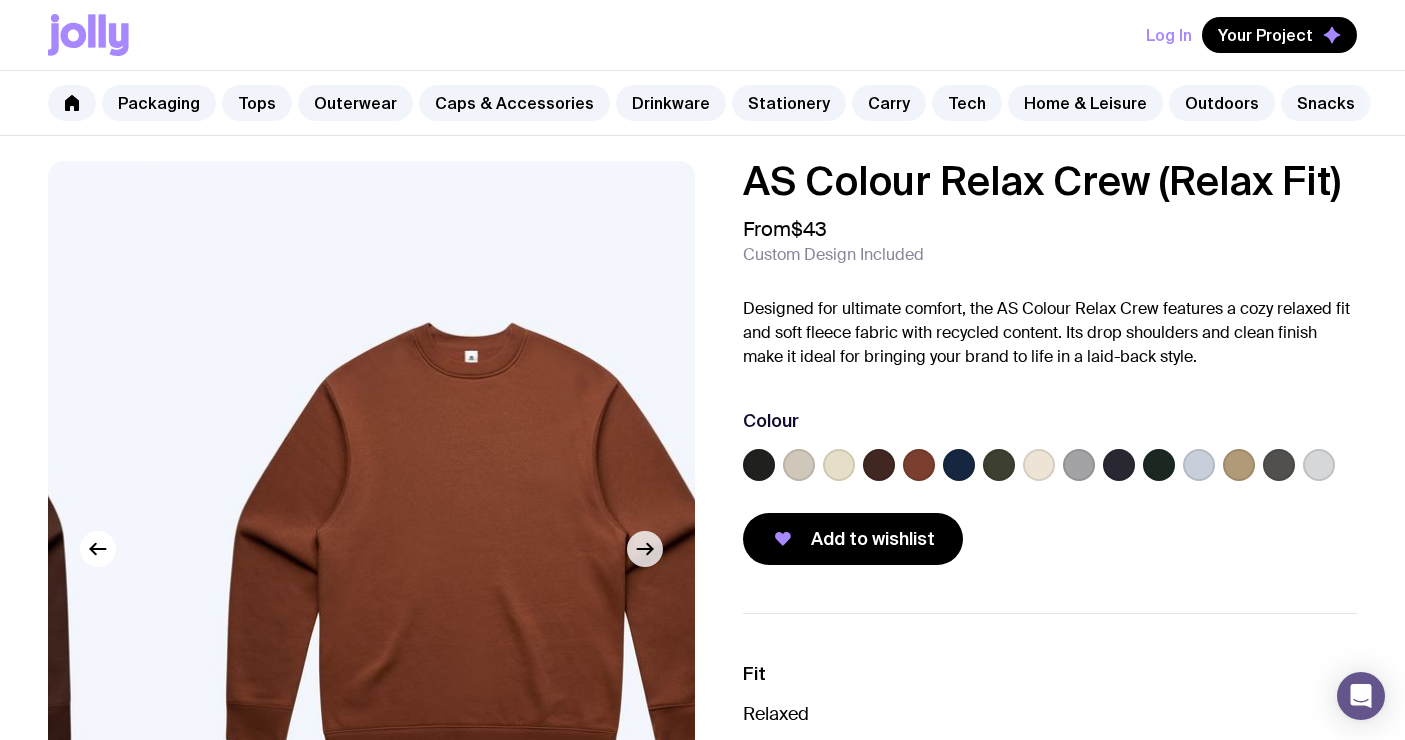 click 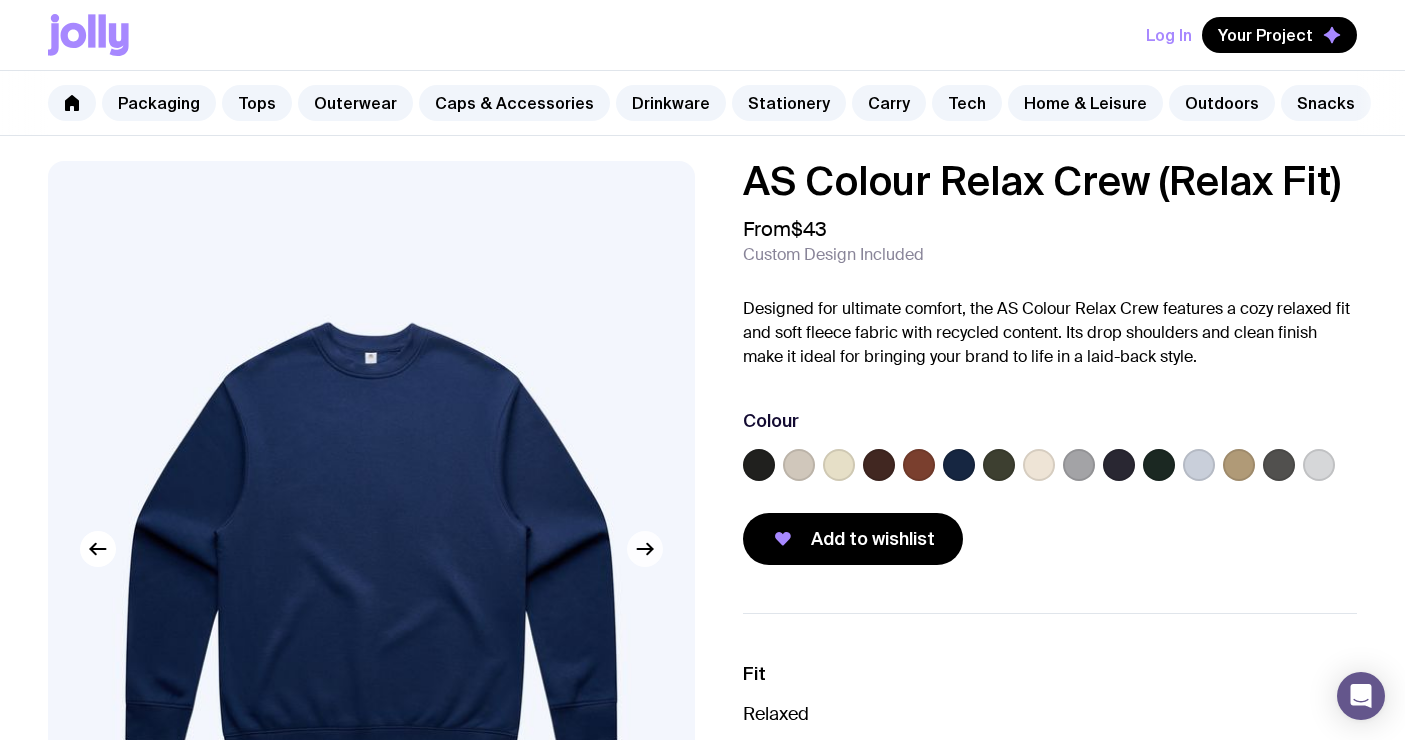 click 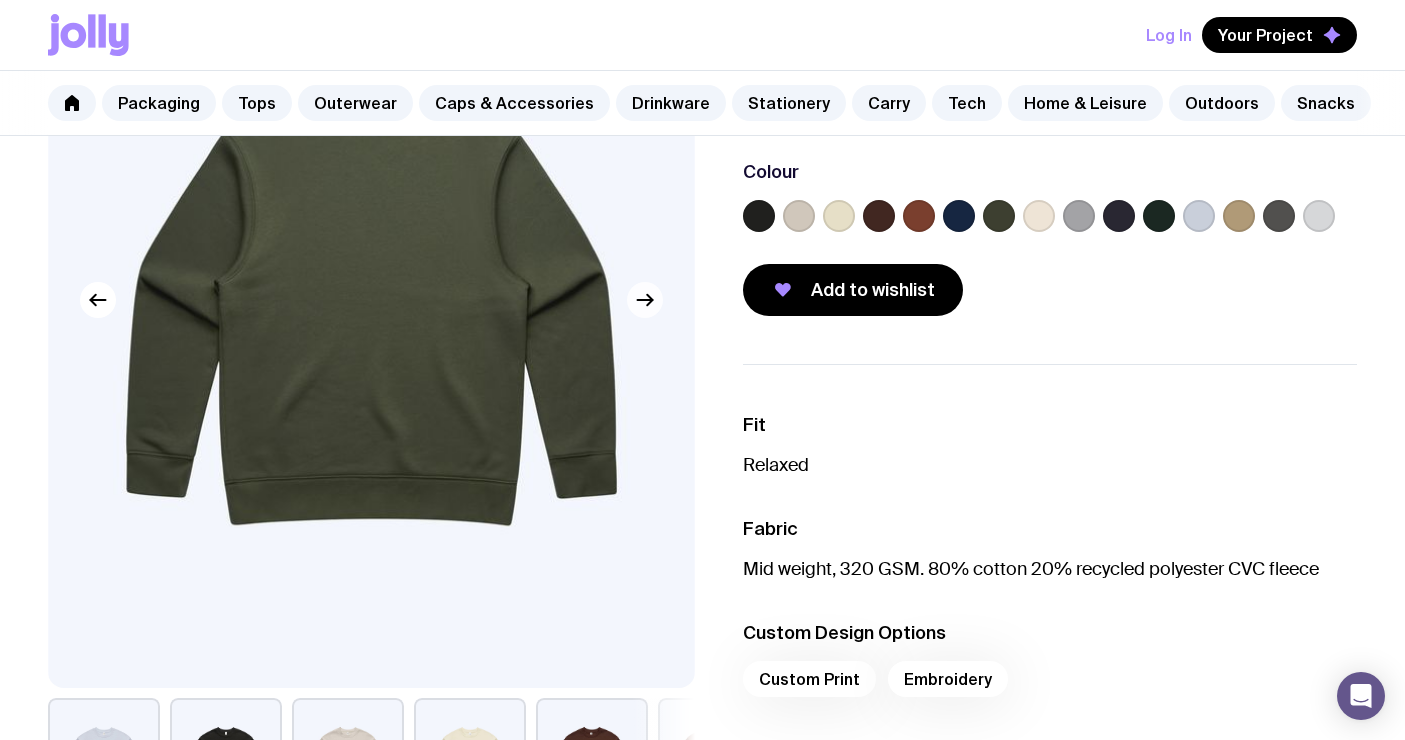 scroll, scrollTop: 172, scrollLeft: 0, axis: vertical 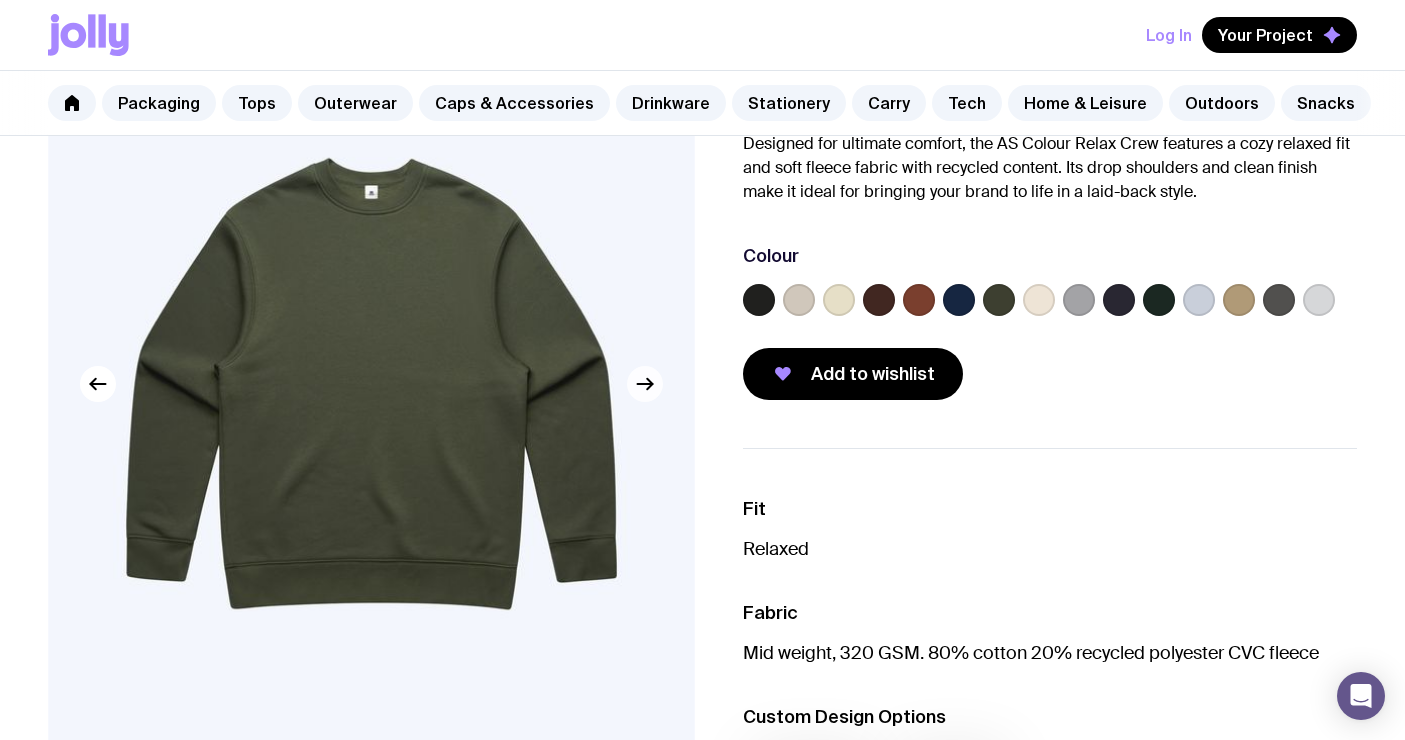 click 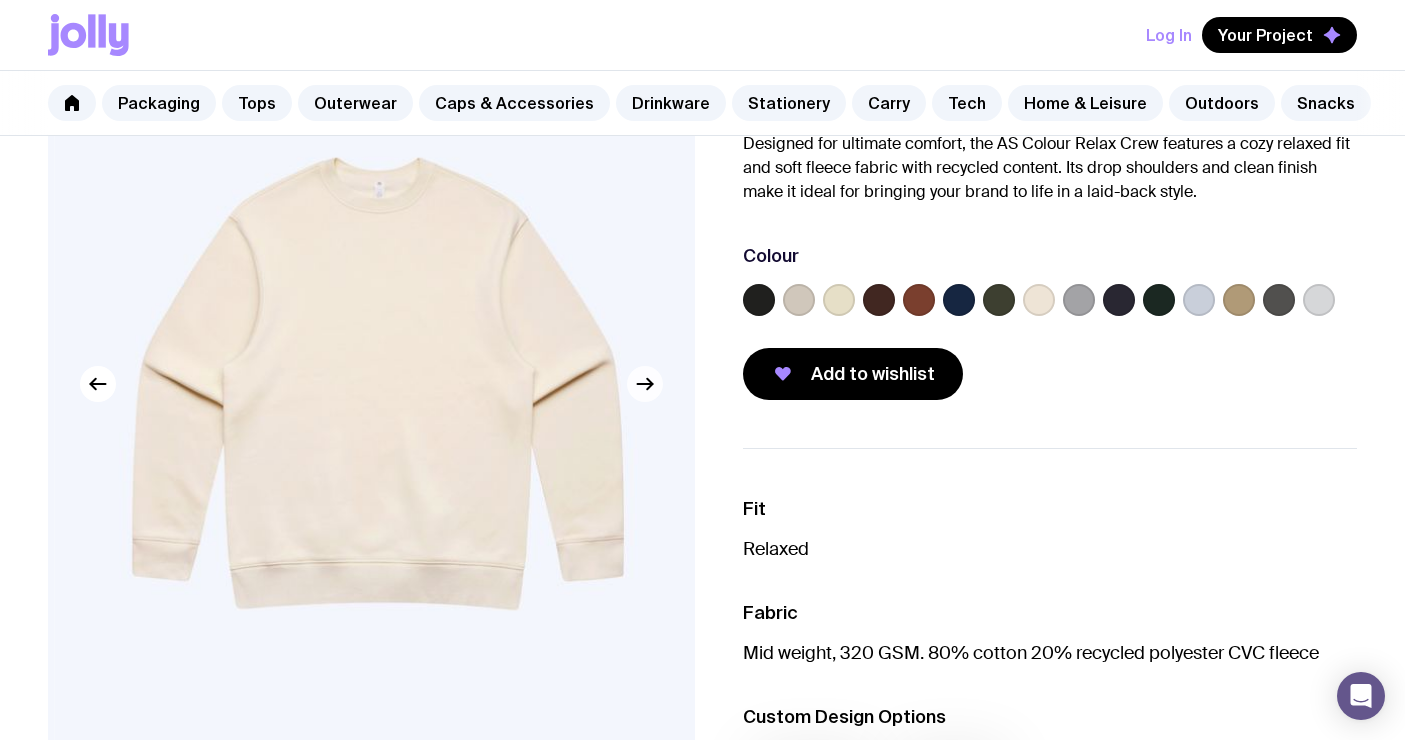 click 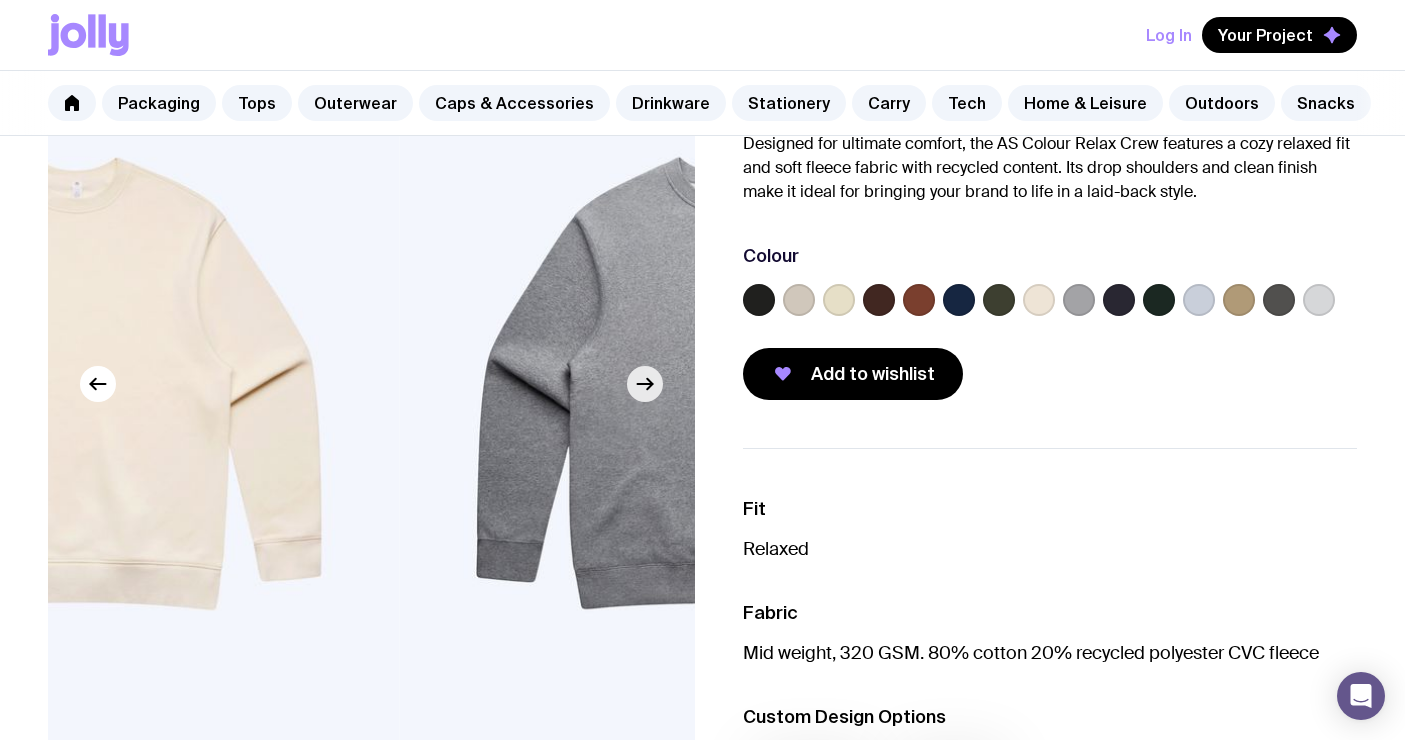 click 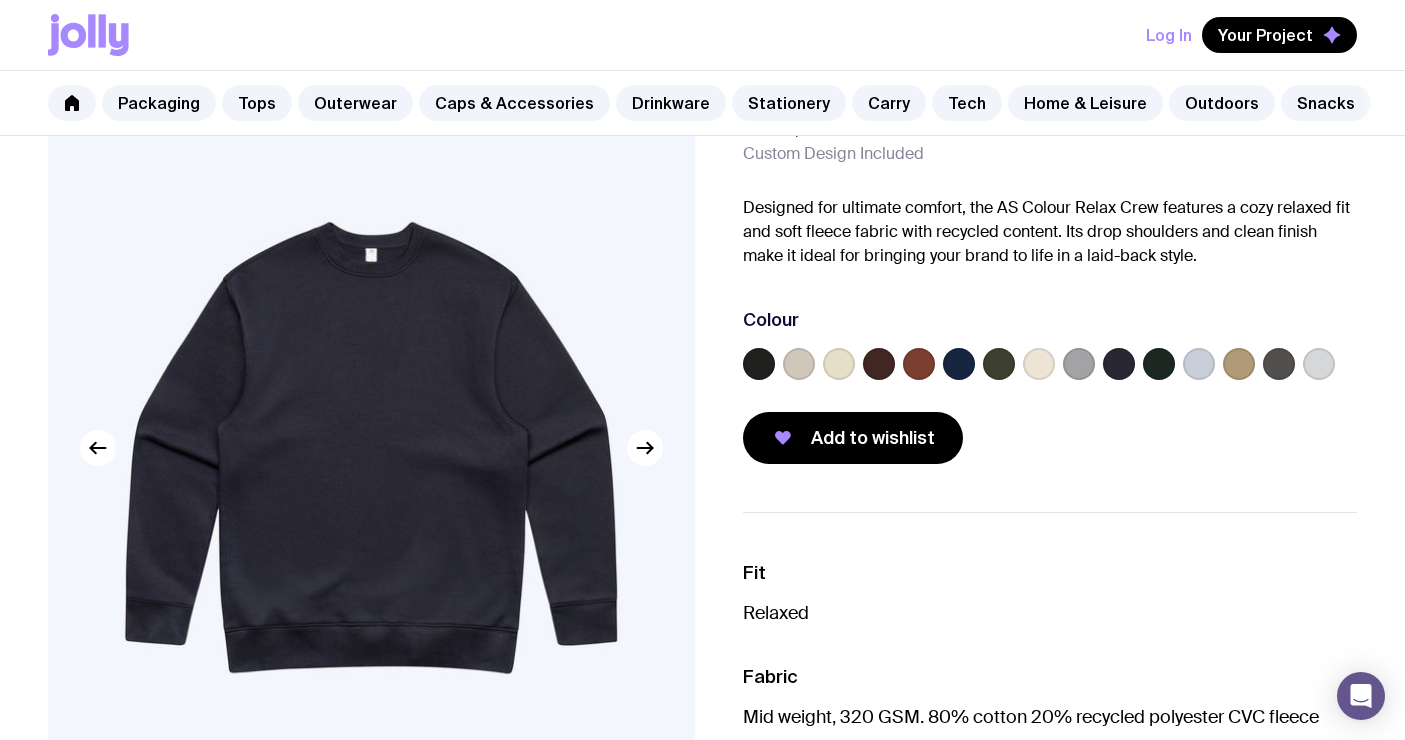scroll, scrollTop: 38, scrollLeft: 0, axis: vertical 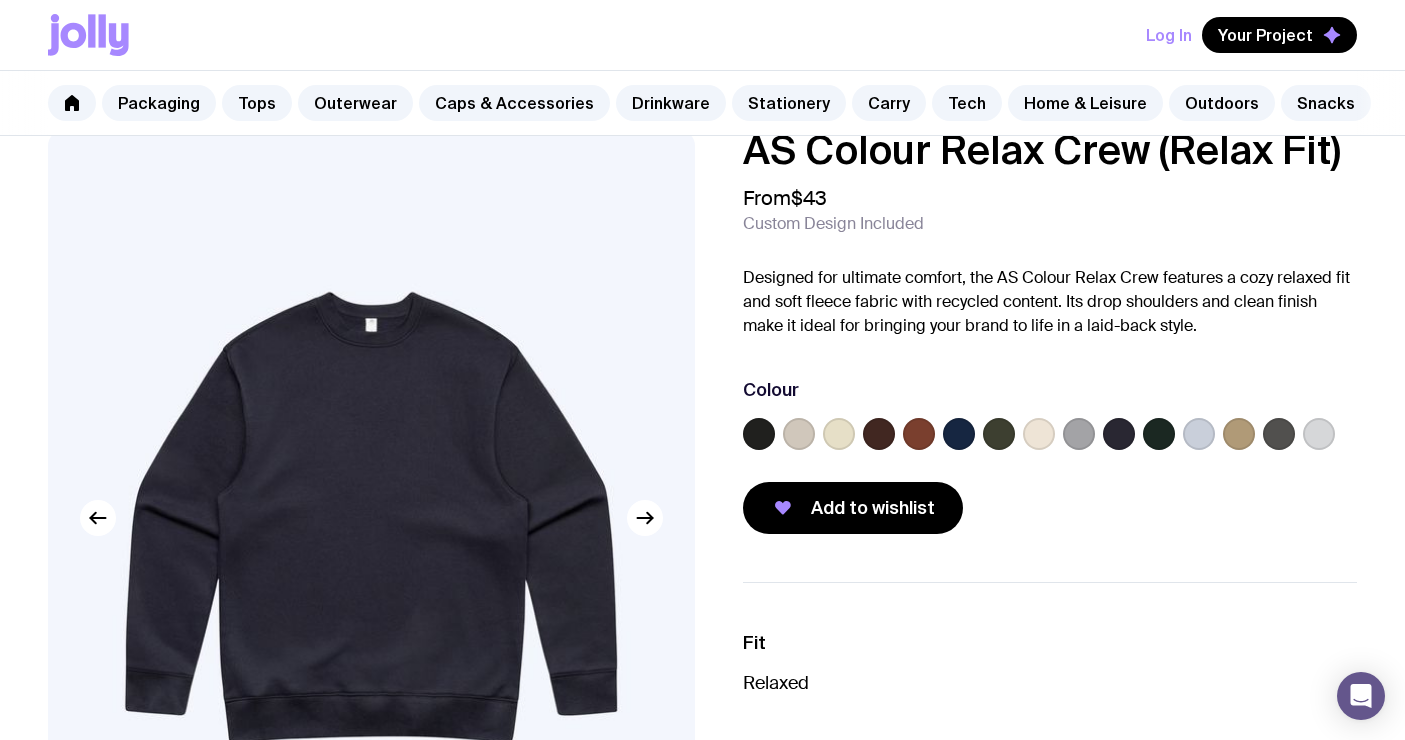 click at bounding box center (371, 518) 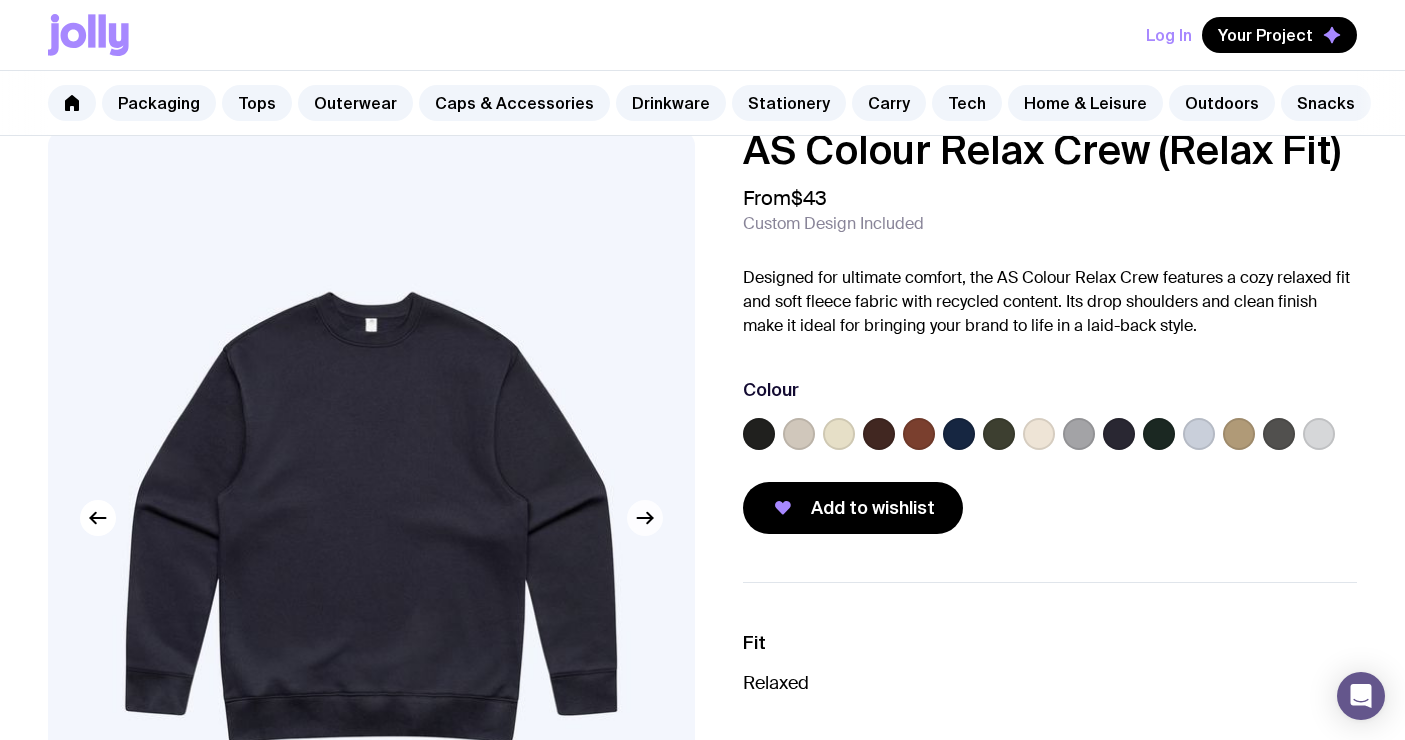 click 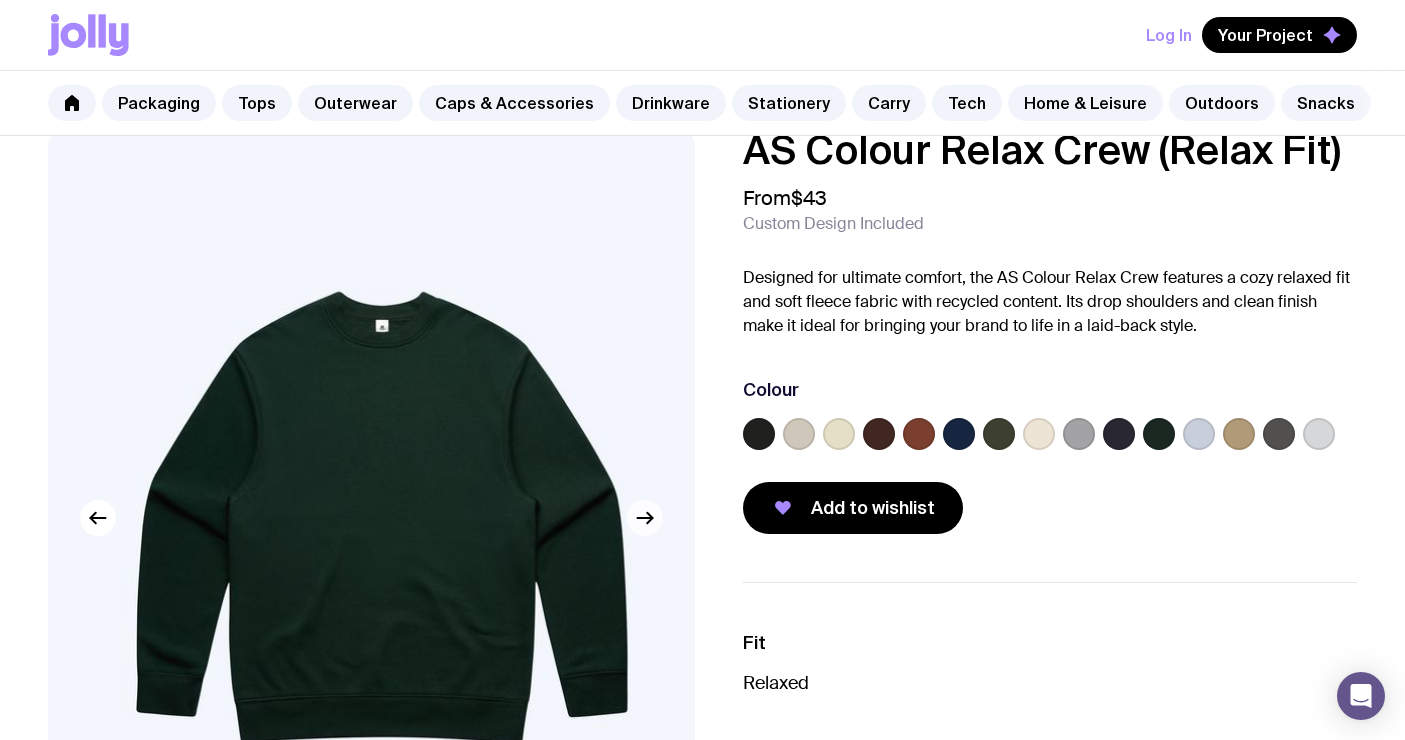 click 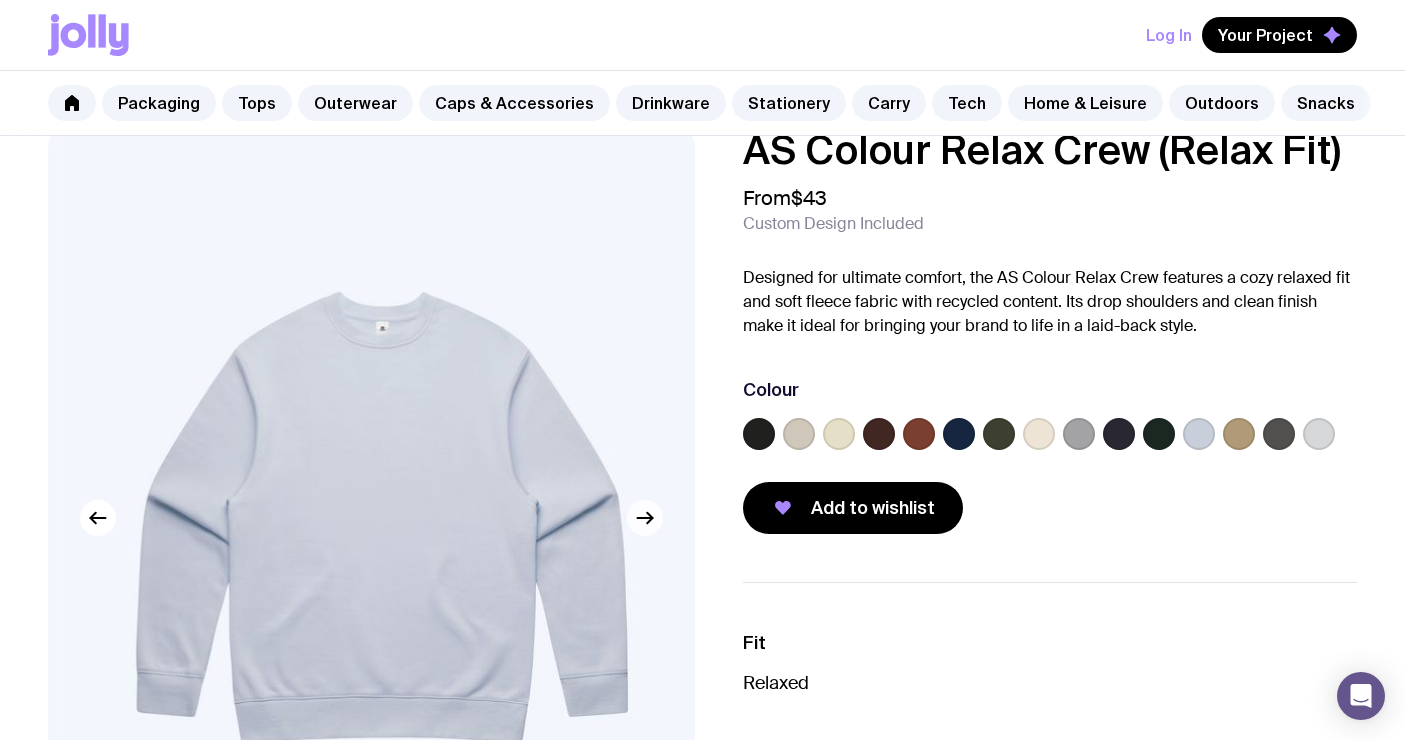 click 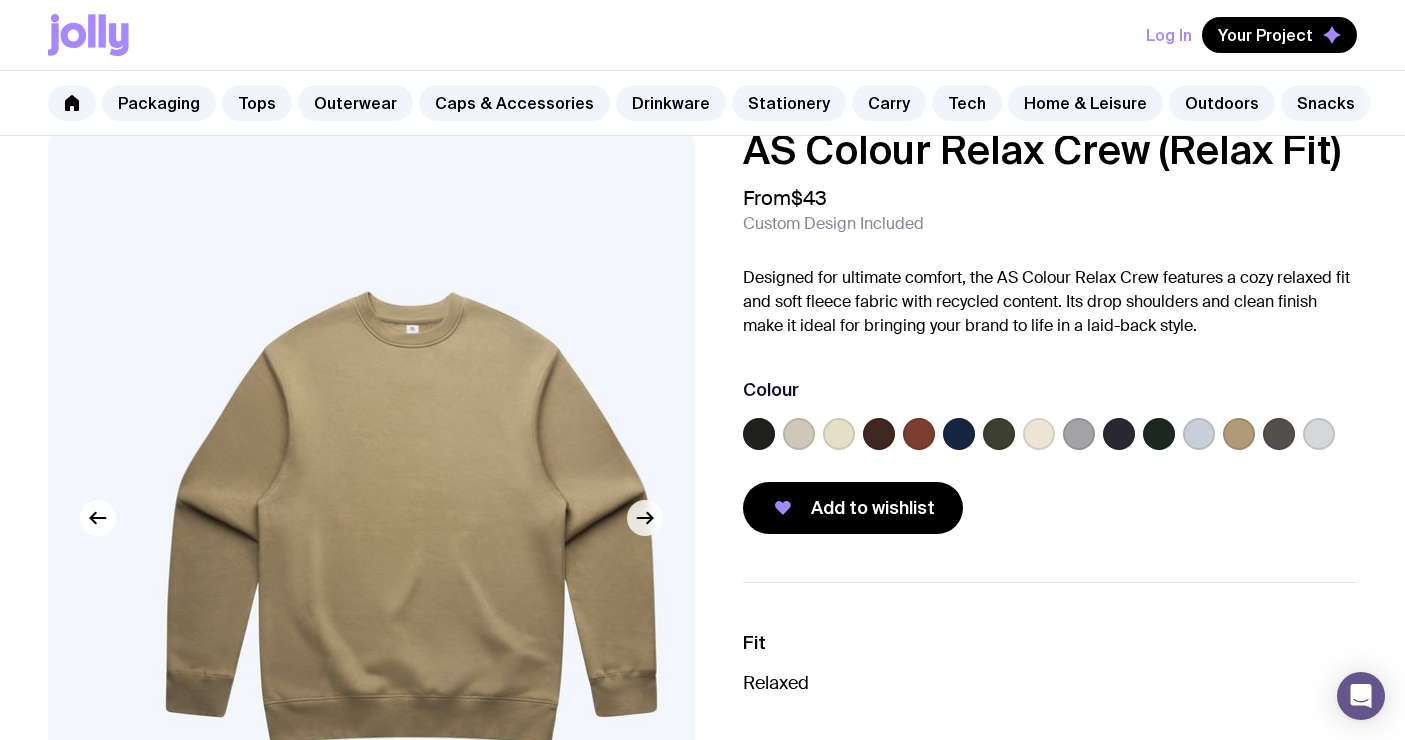 click 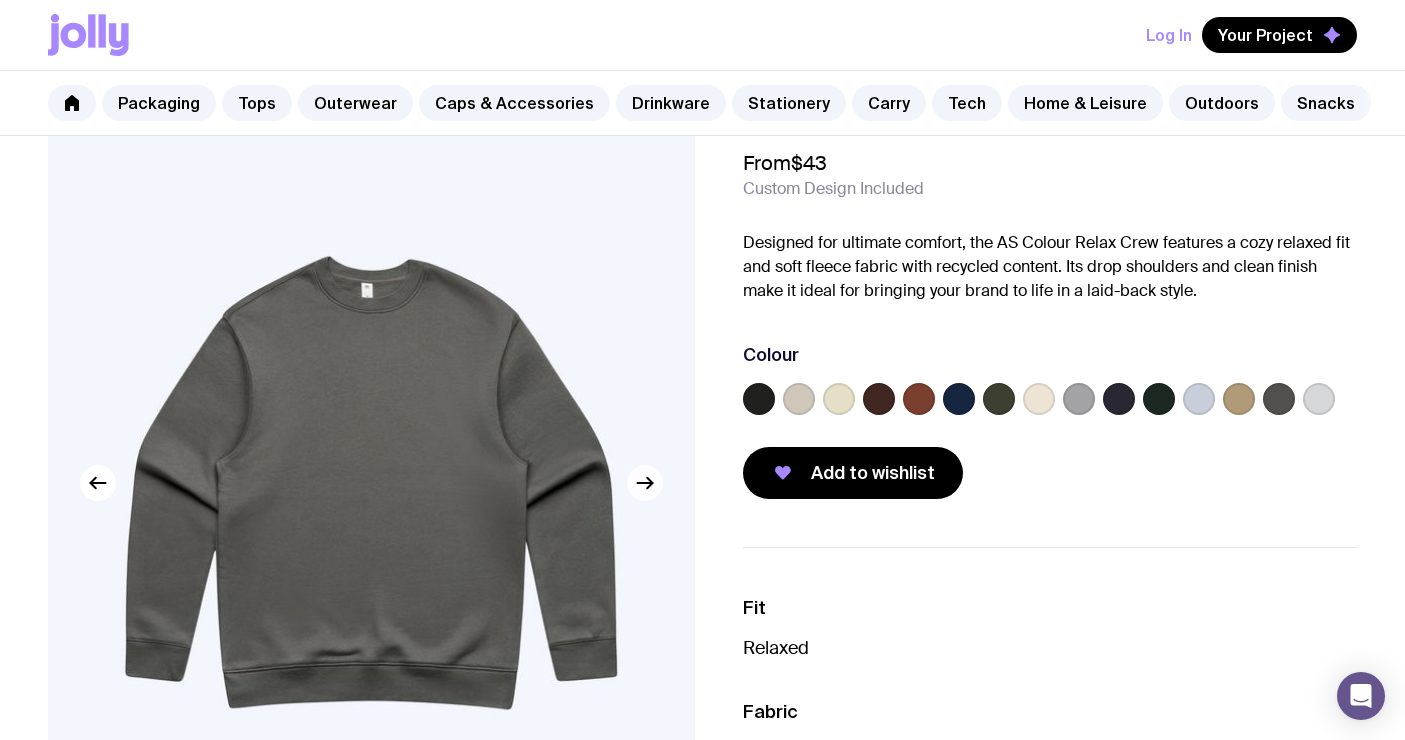 scroll, scrollTop: 37, scrollLeft: 0, axis: vertical 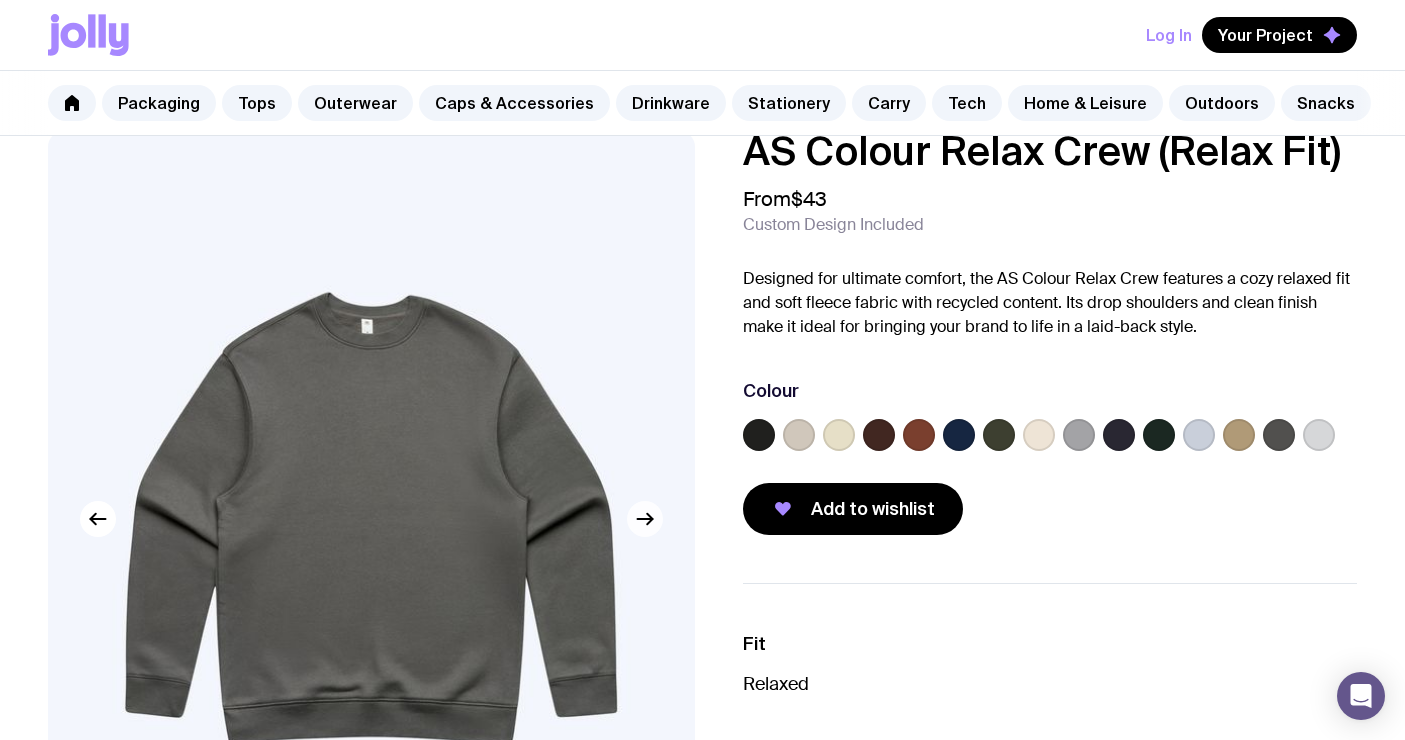 click 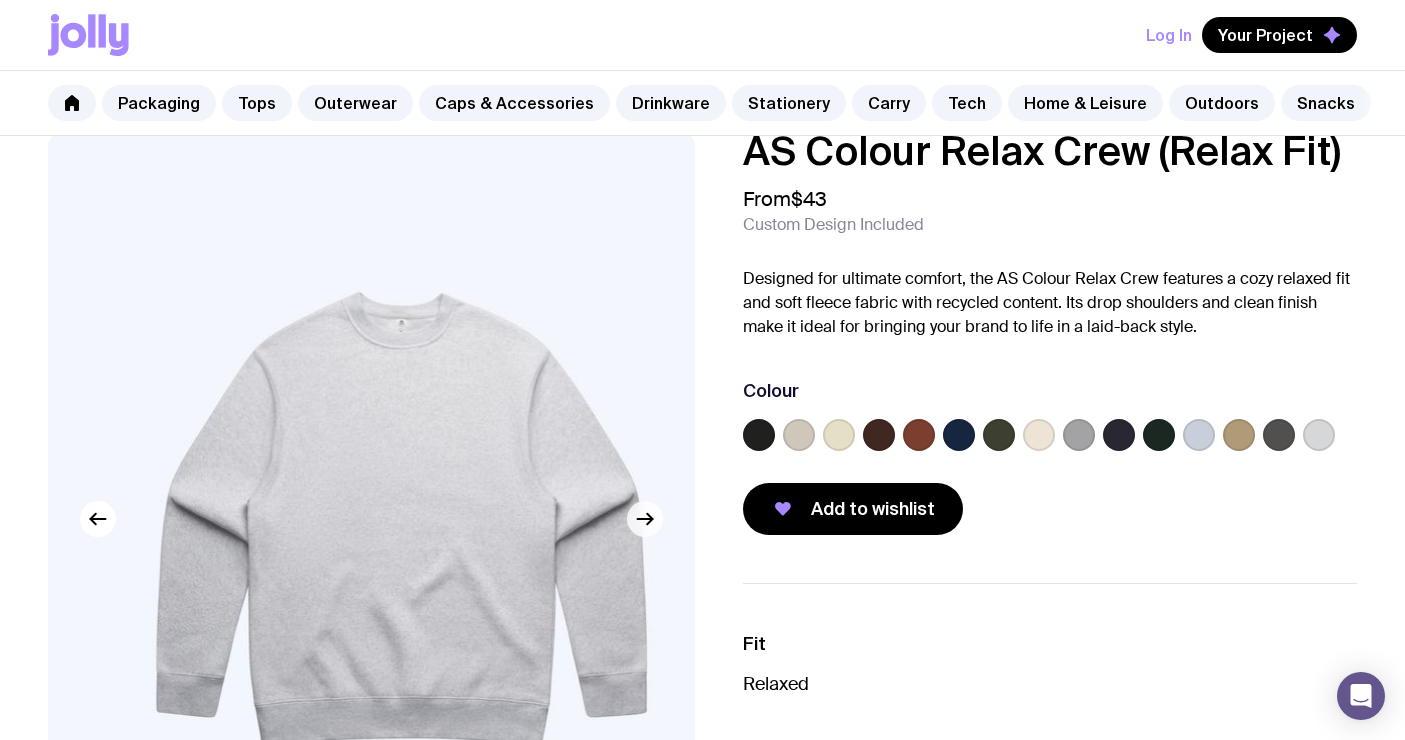 click 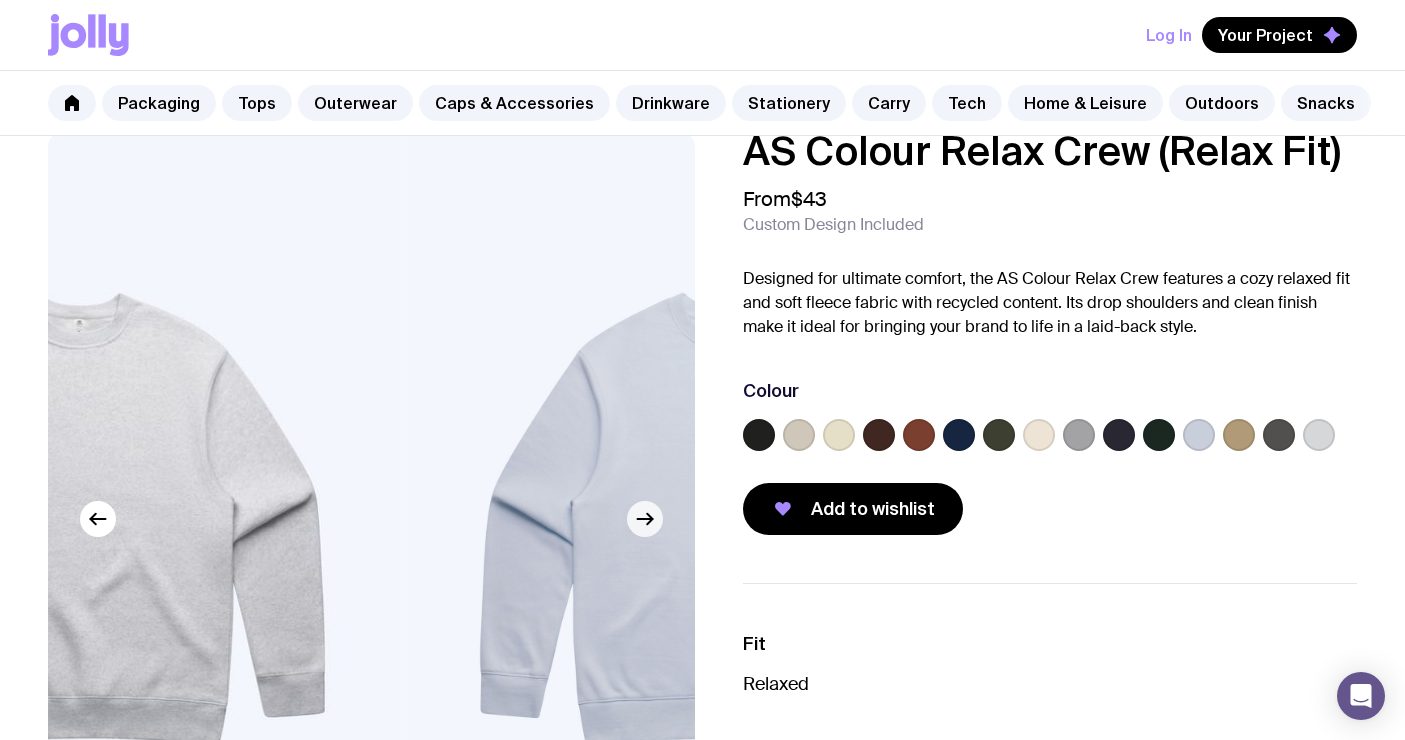click 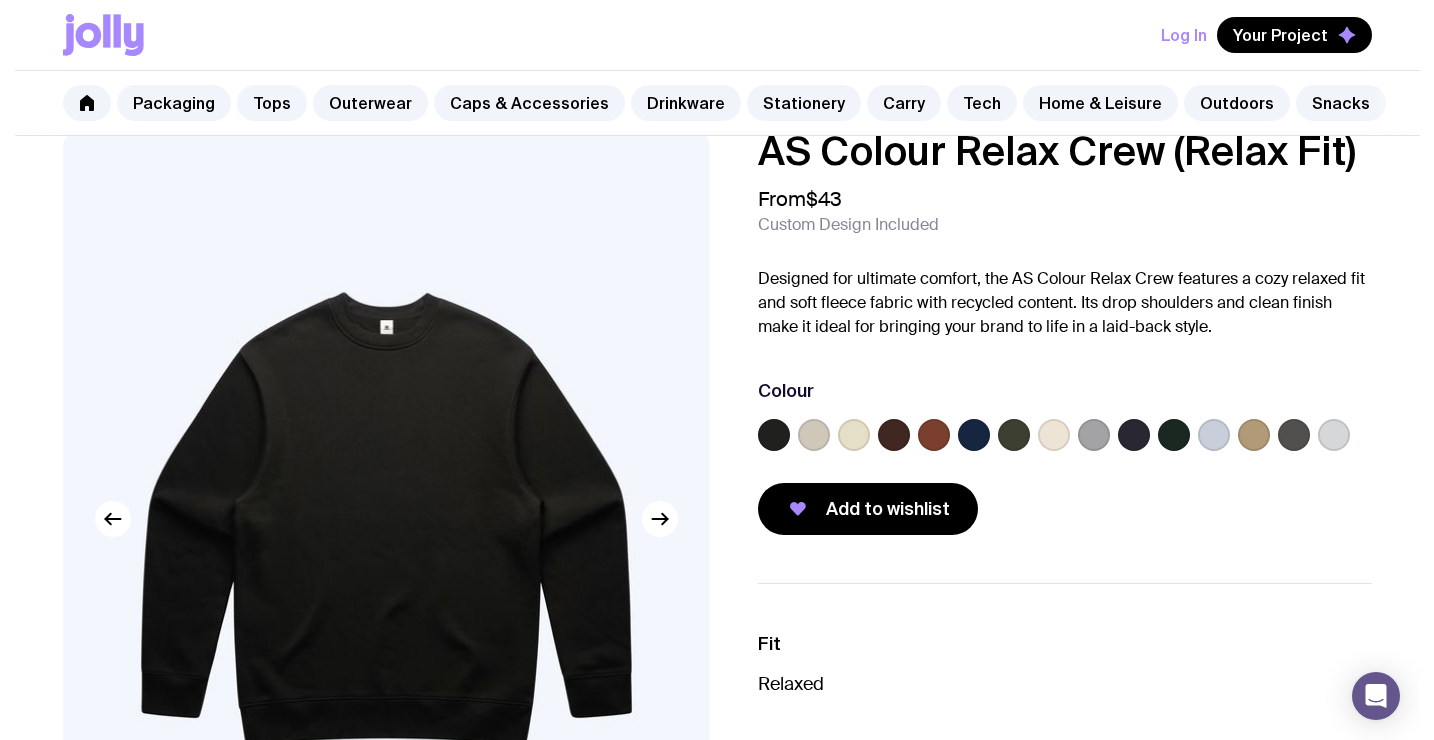 scroll, scrollTop: 0, scrollLeft: 0, axis: both 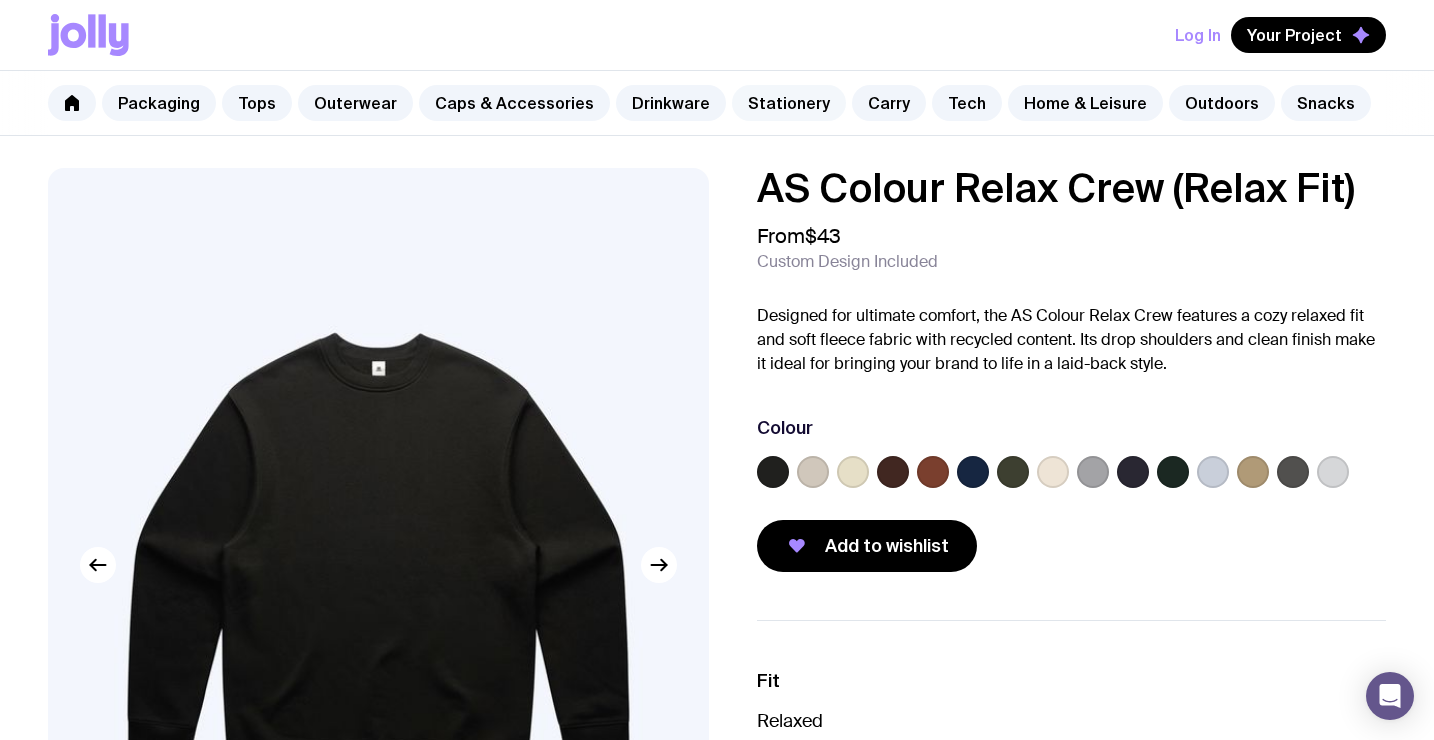 click on "Stationery" 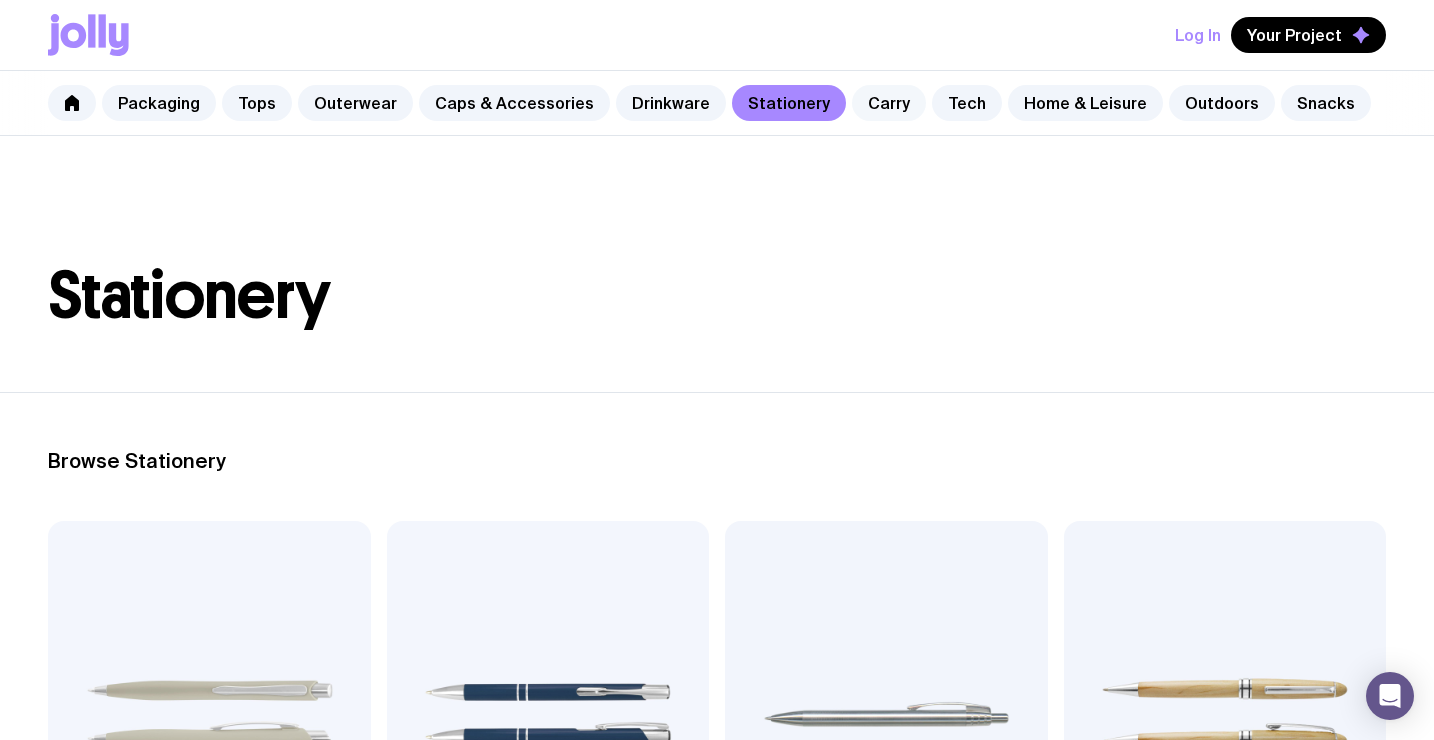 click on "Carry" 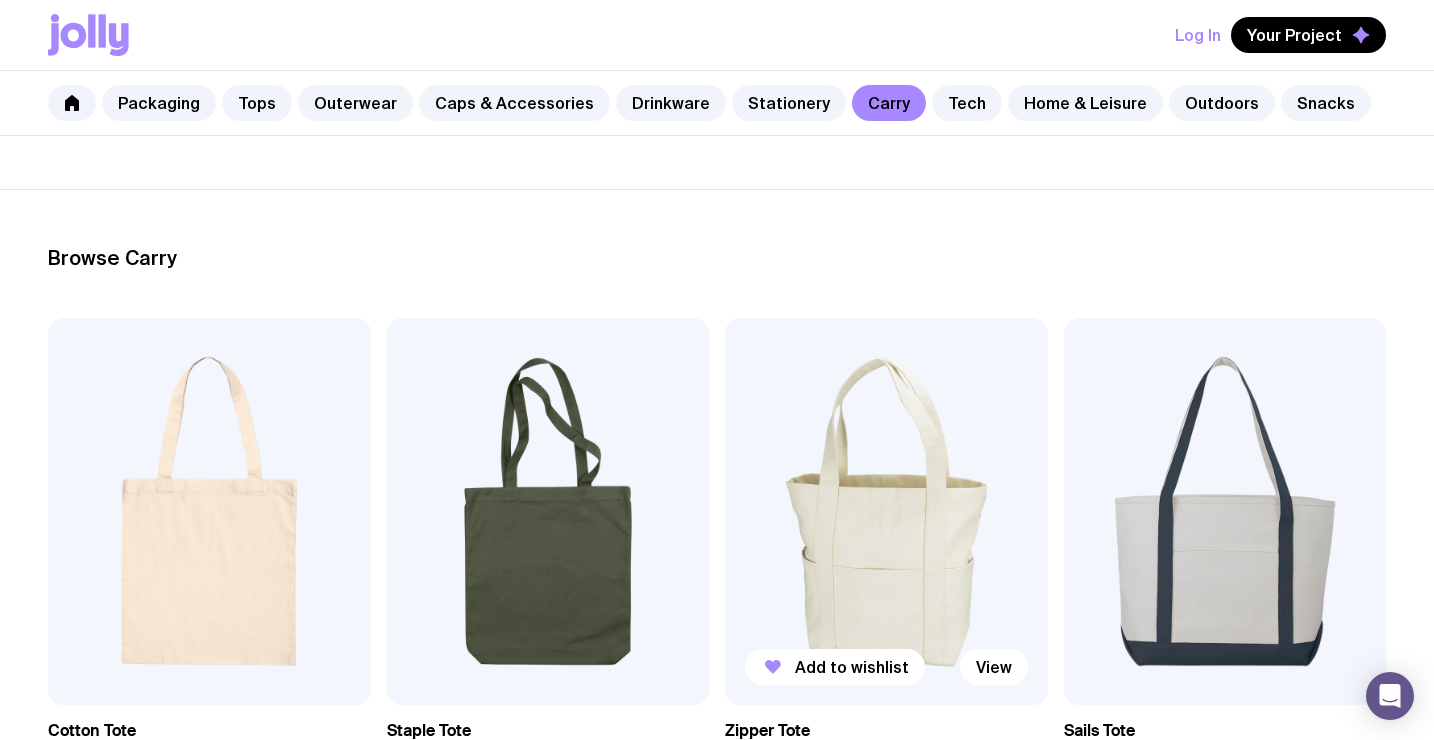 scroll, scrollTop: 461, scrollLeft: 0, axis: vertical 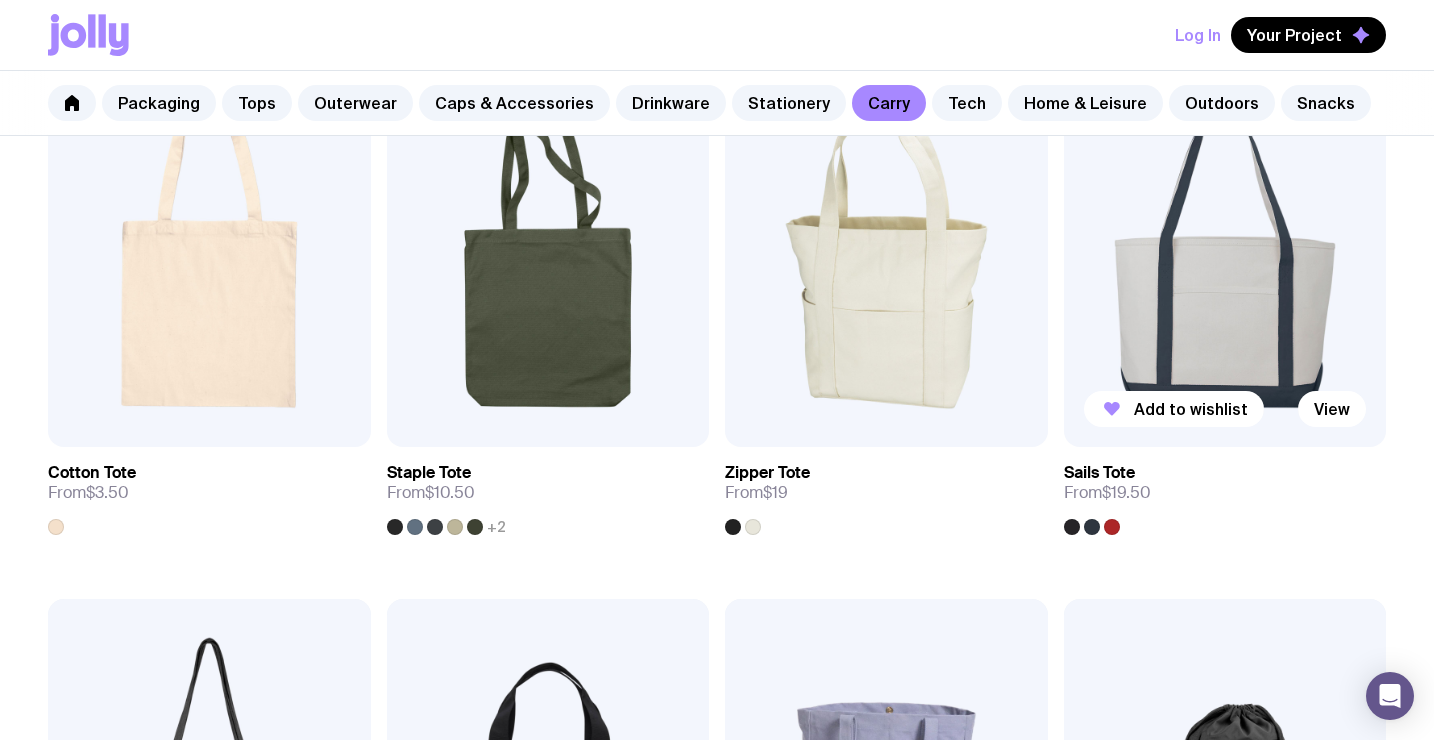 click at bounding box center (1092, 527) 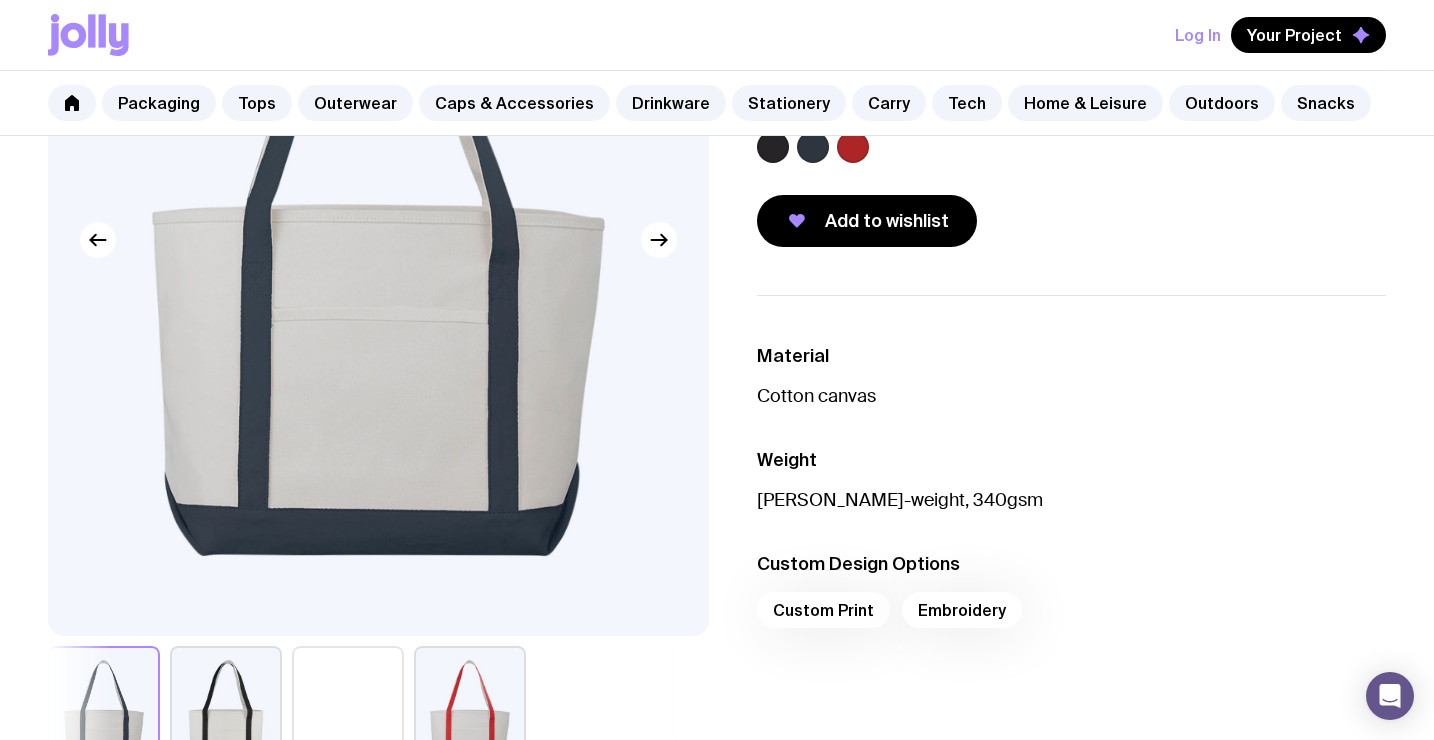 scroll, scrollTop: 262, scrollLeft: 0, axis: vertical 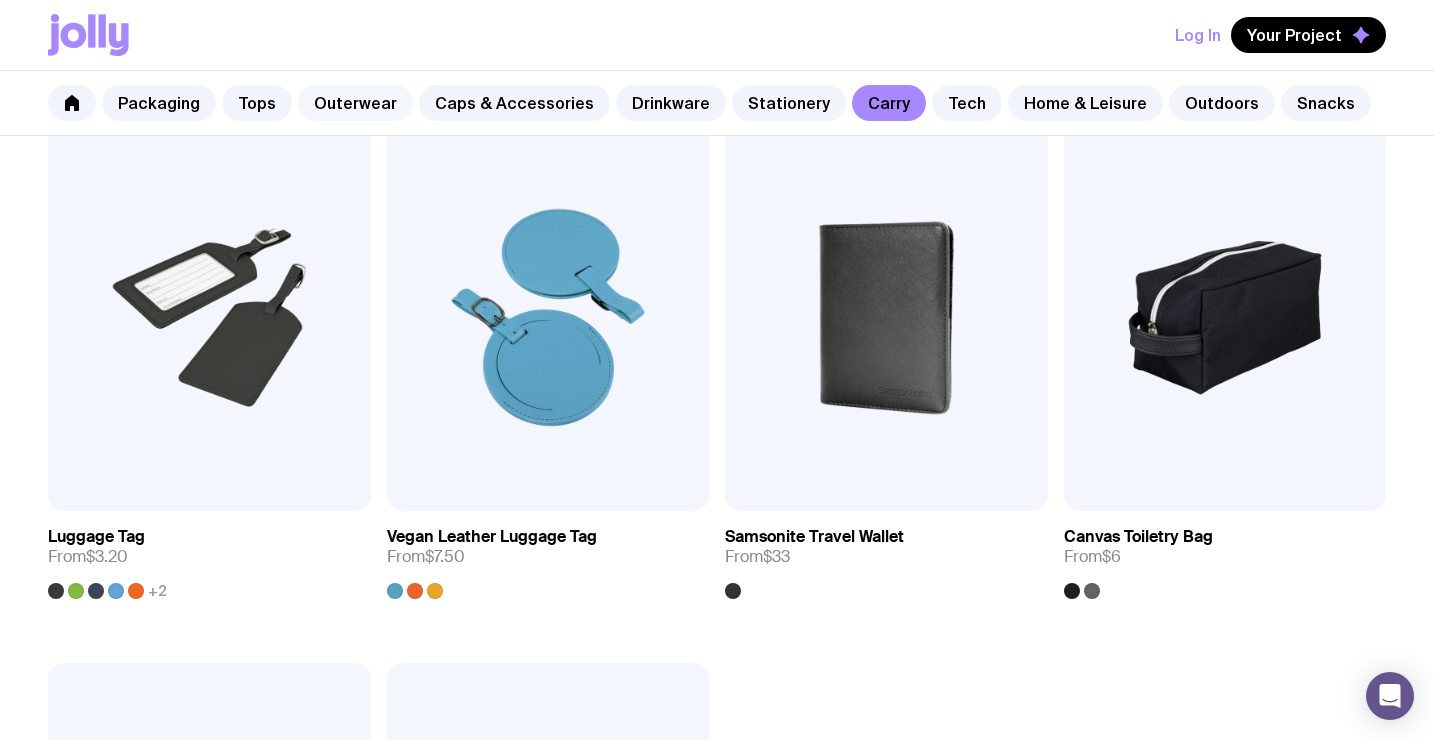click on "Outerwear" 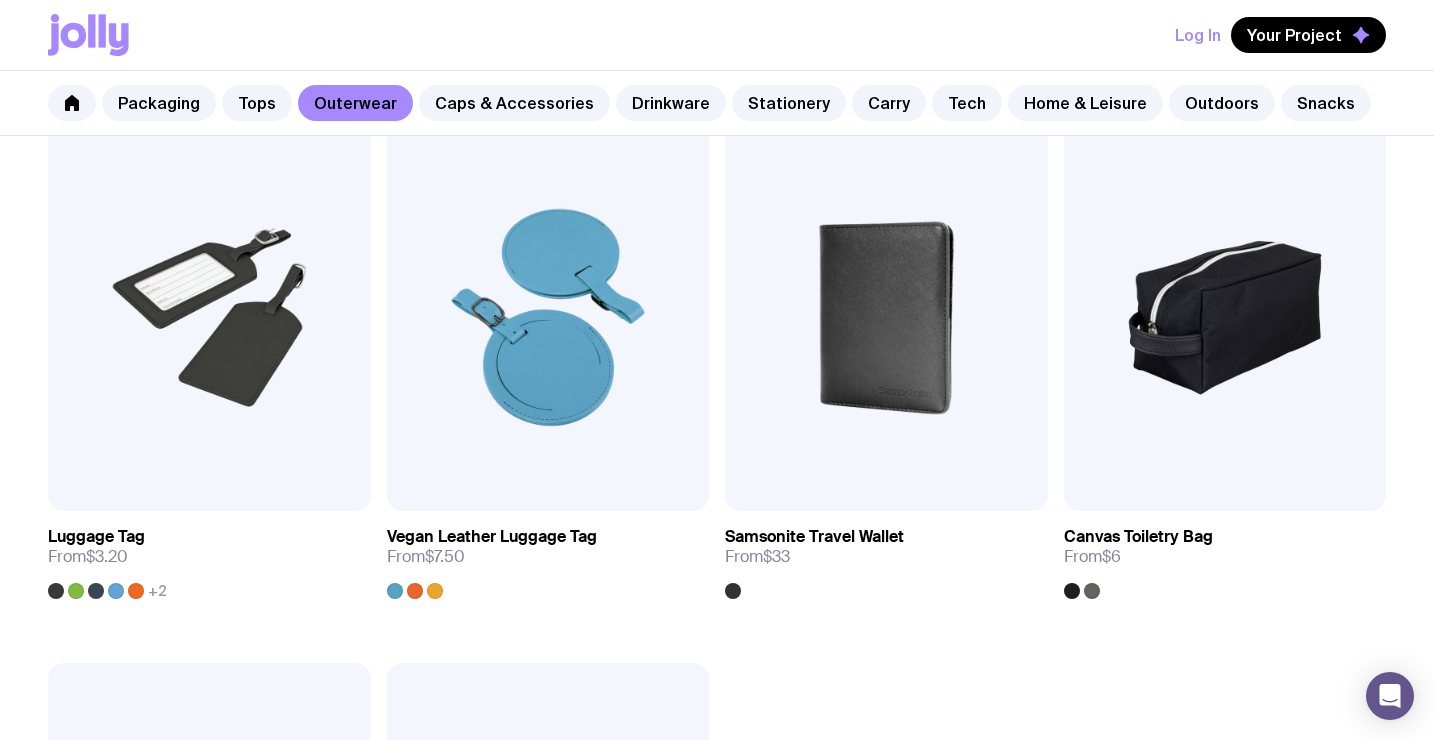 scroll, scrollTop: 0, scrollLeft: 0, axis: both 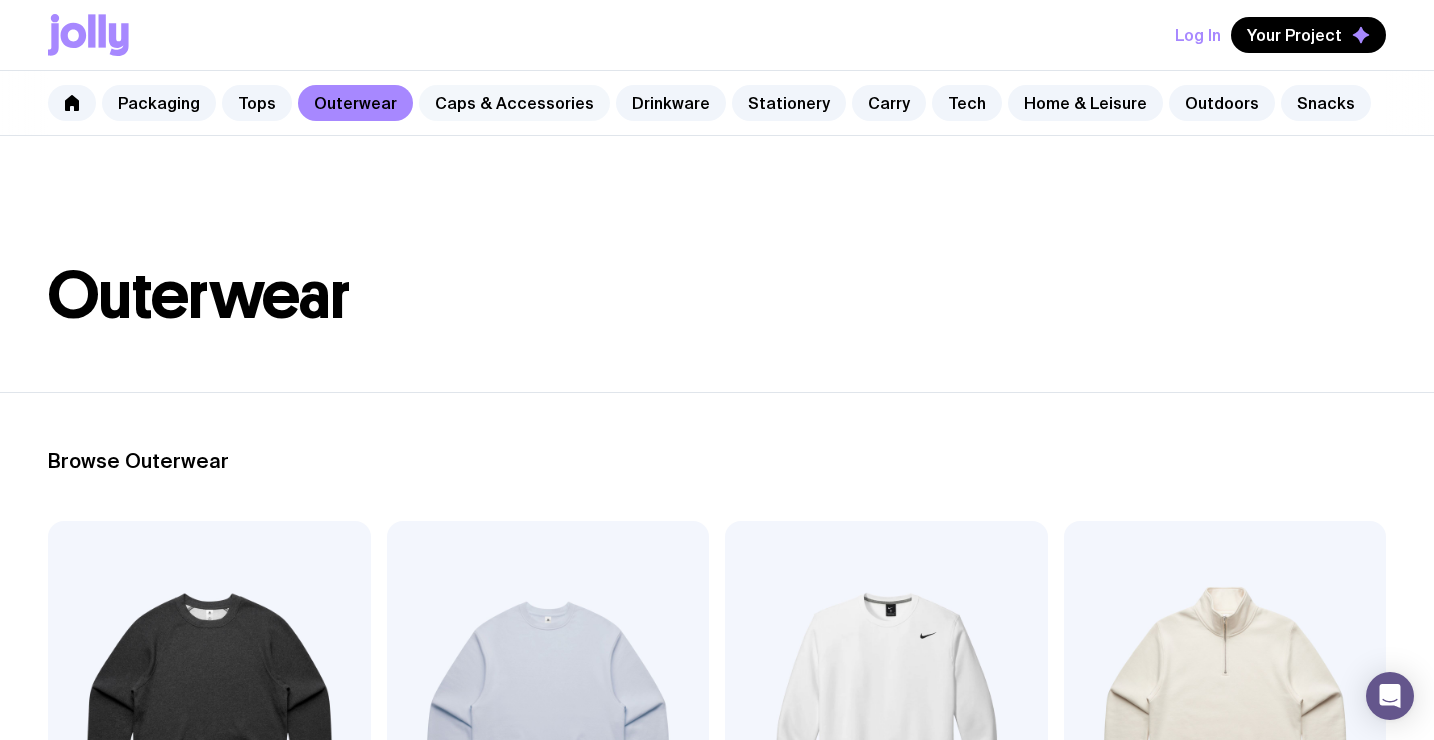 click on "Caps & Accessories" 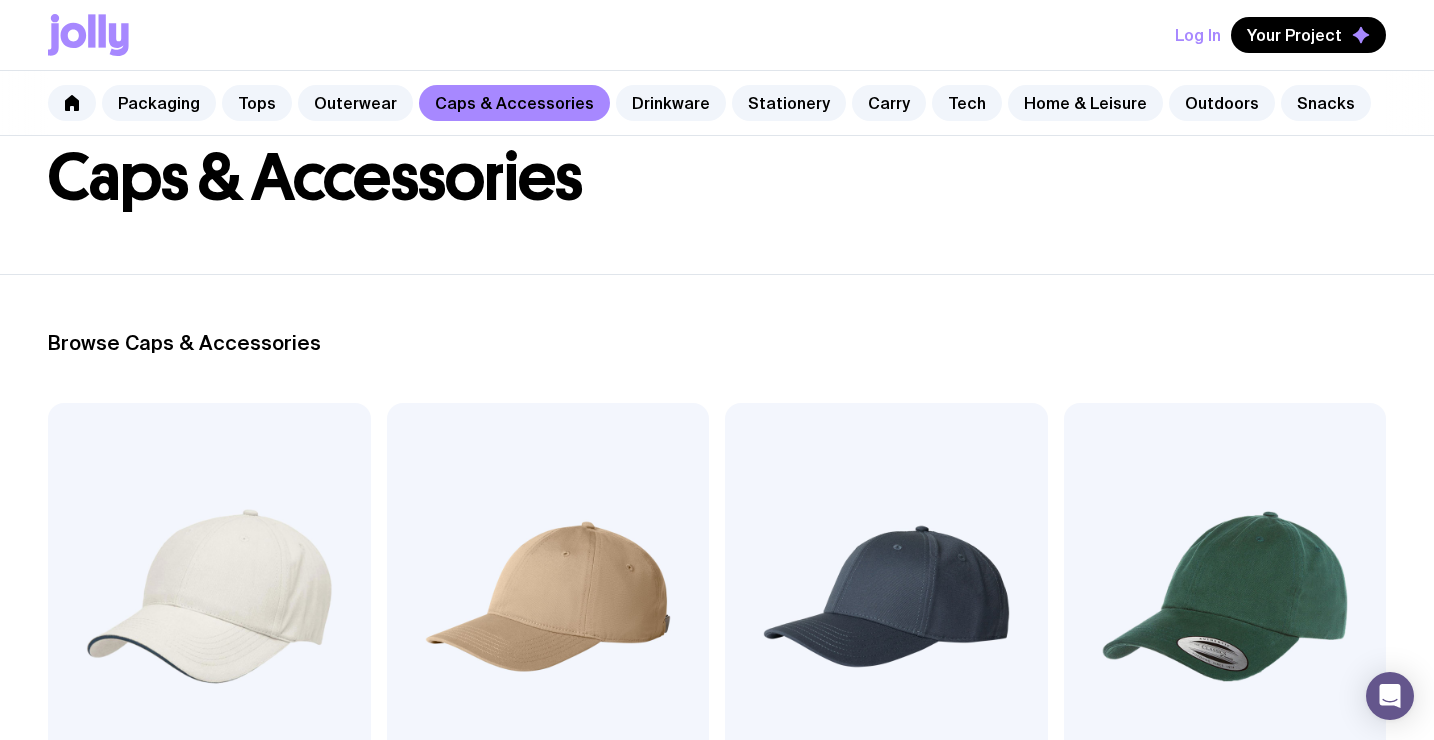 scroll, scrollTop: 0, scrollLeft: 0, axis: both 